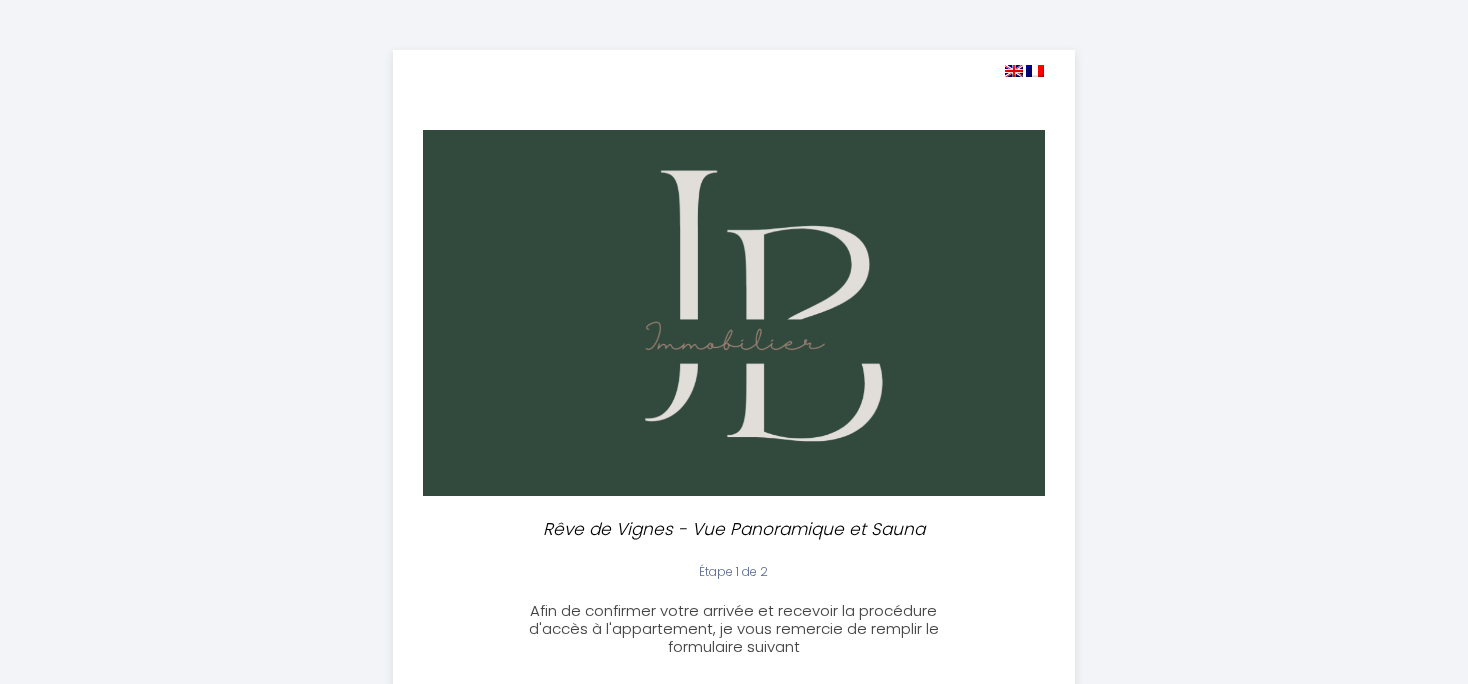 select 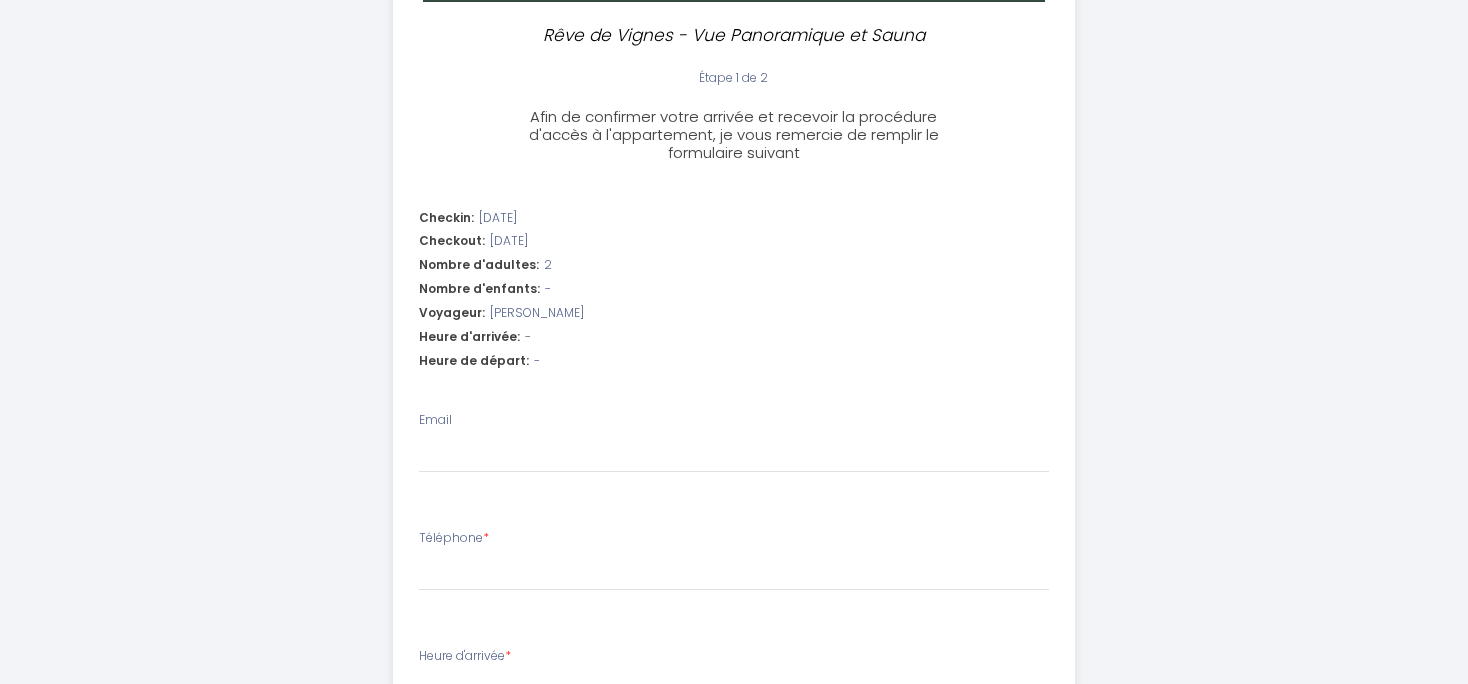scroll, scrollTop: 528, scrollLeft: 0, axis: vertical 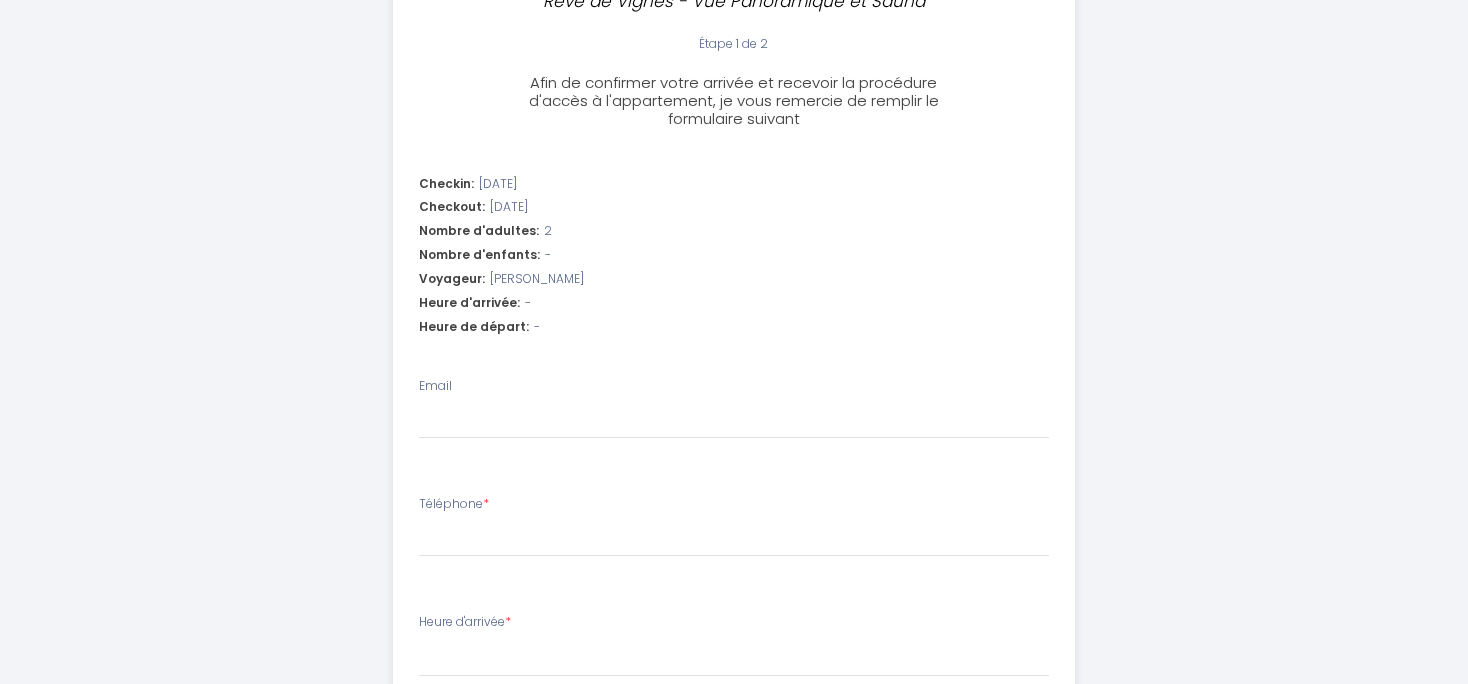 click on "Heure d'arrivée:   -" at bounding box center (734, 303) 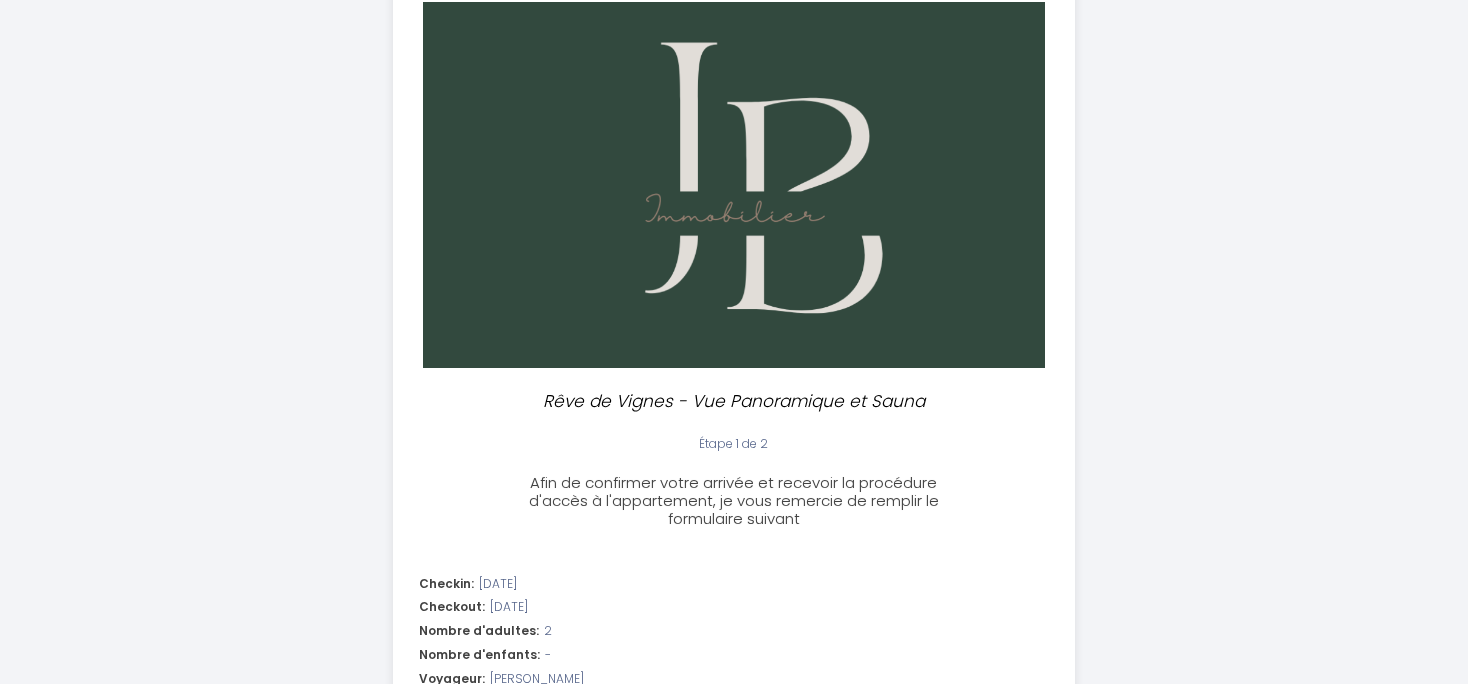 scroll, scrollTop: 0, scrollLeft: 0, axis: both 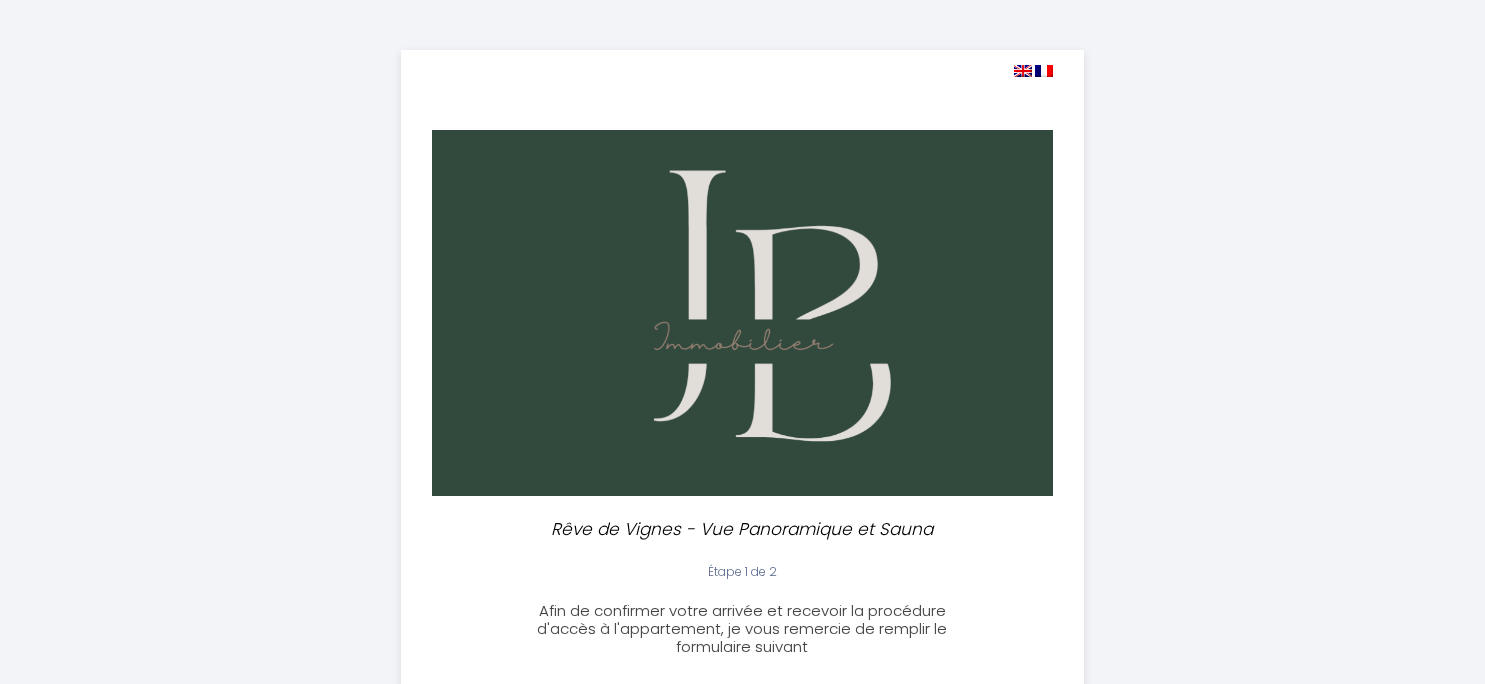 select 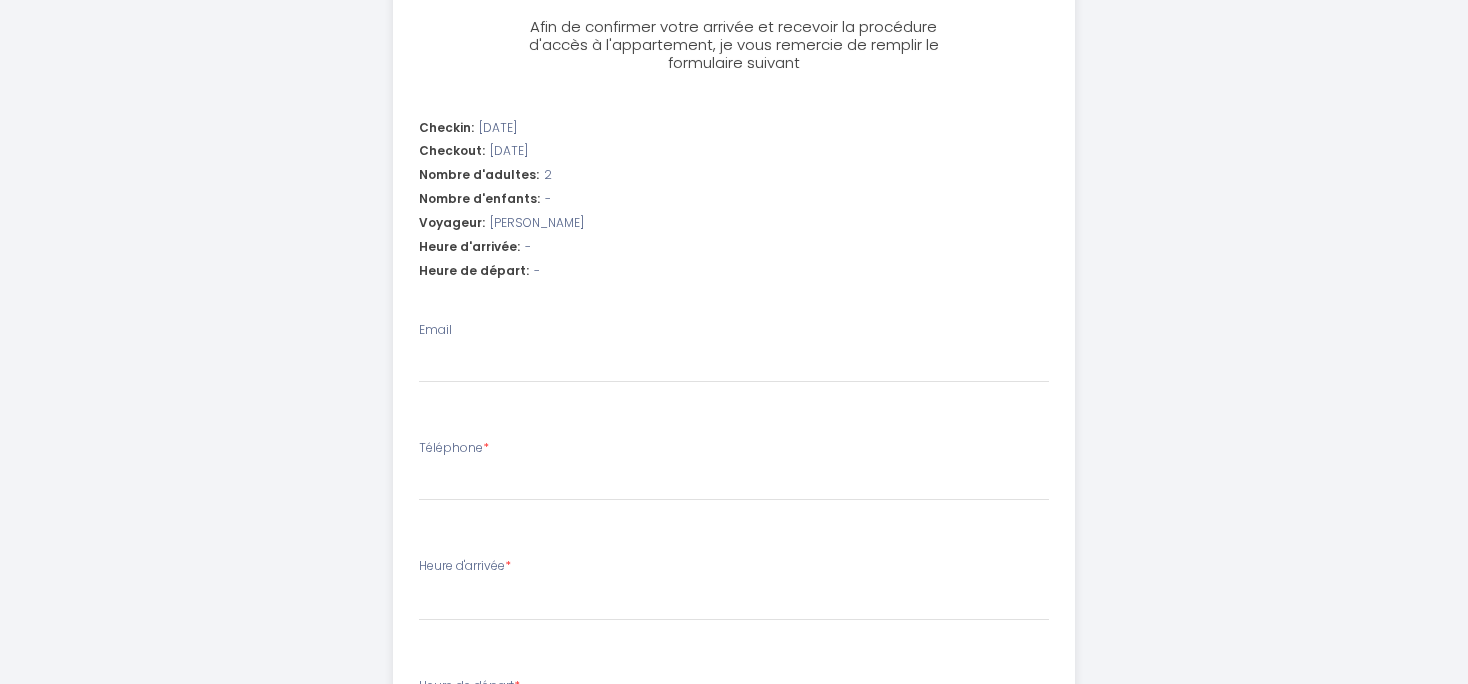 scroll, scrollTop: 739, scrollLeft: 0, axis: vertical 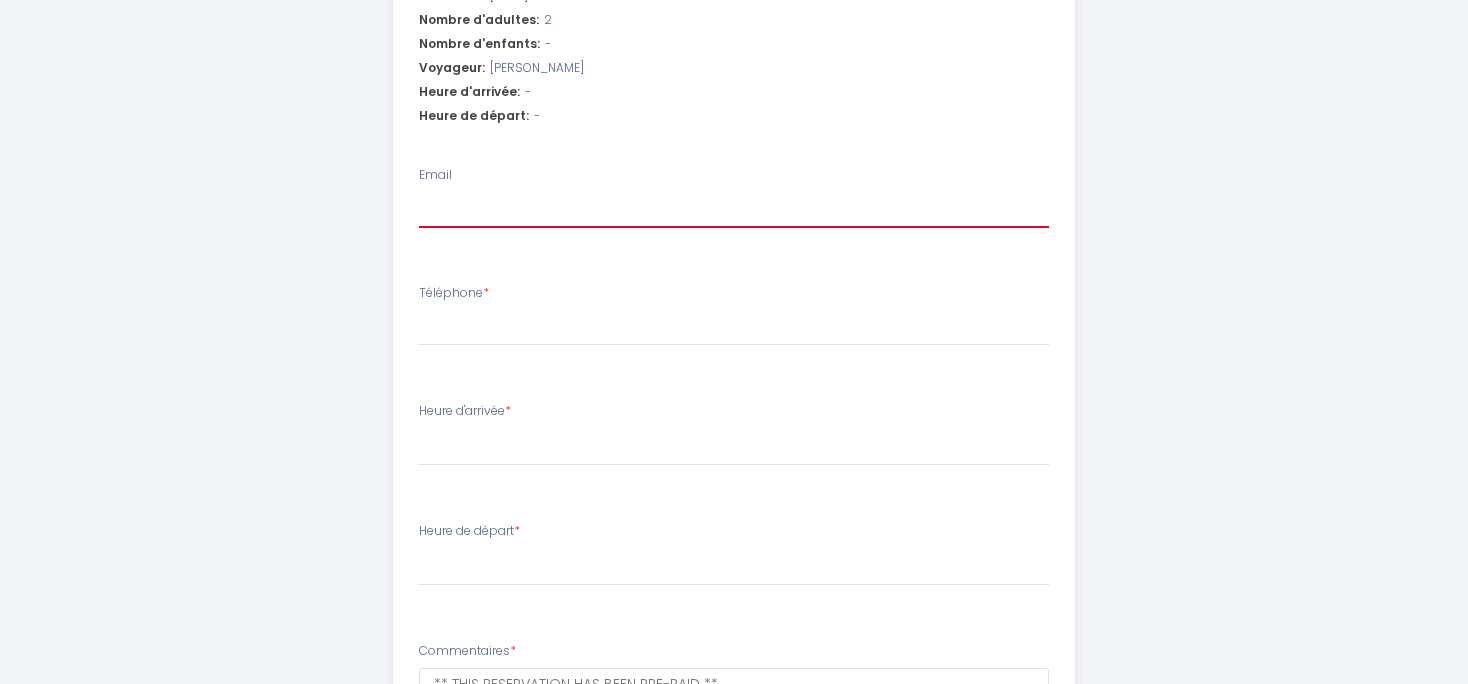 click on "Email" at bounding box center [734, 210] 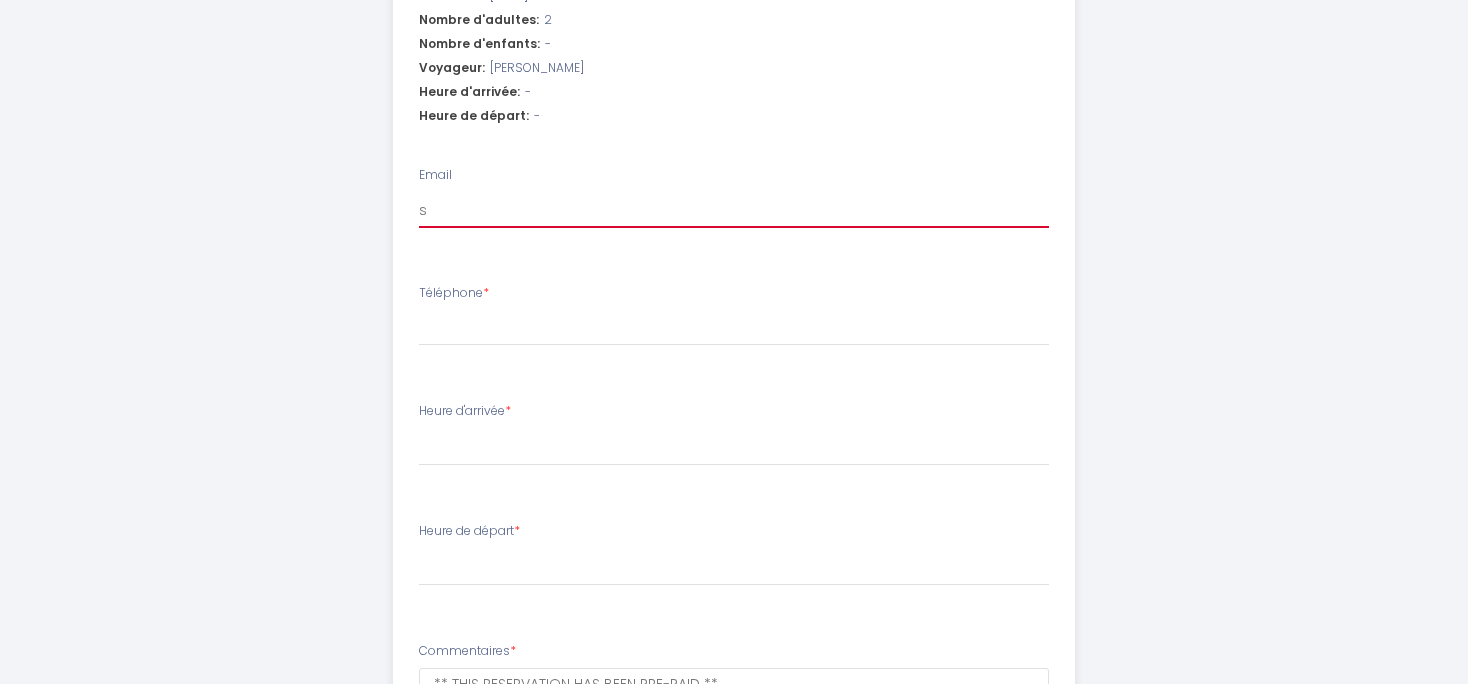 select 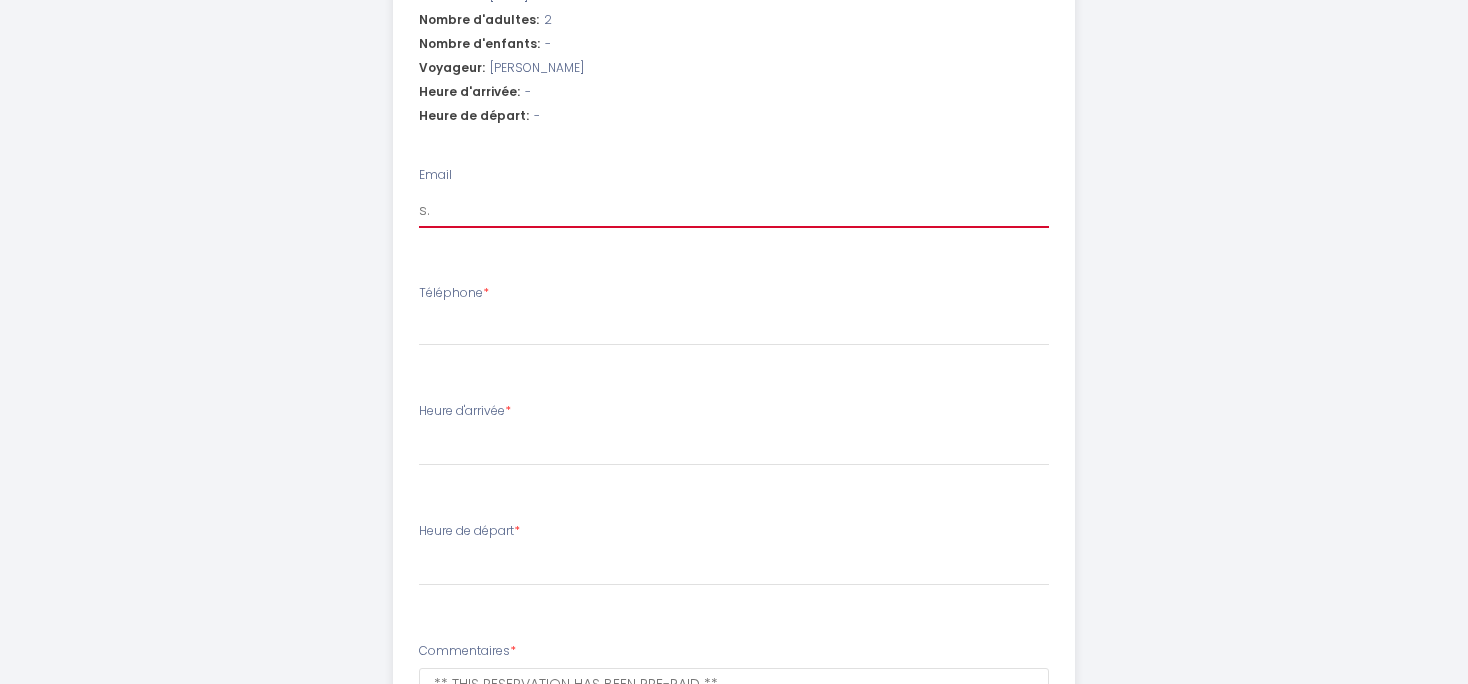 select 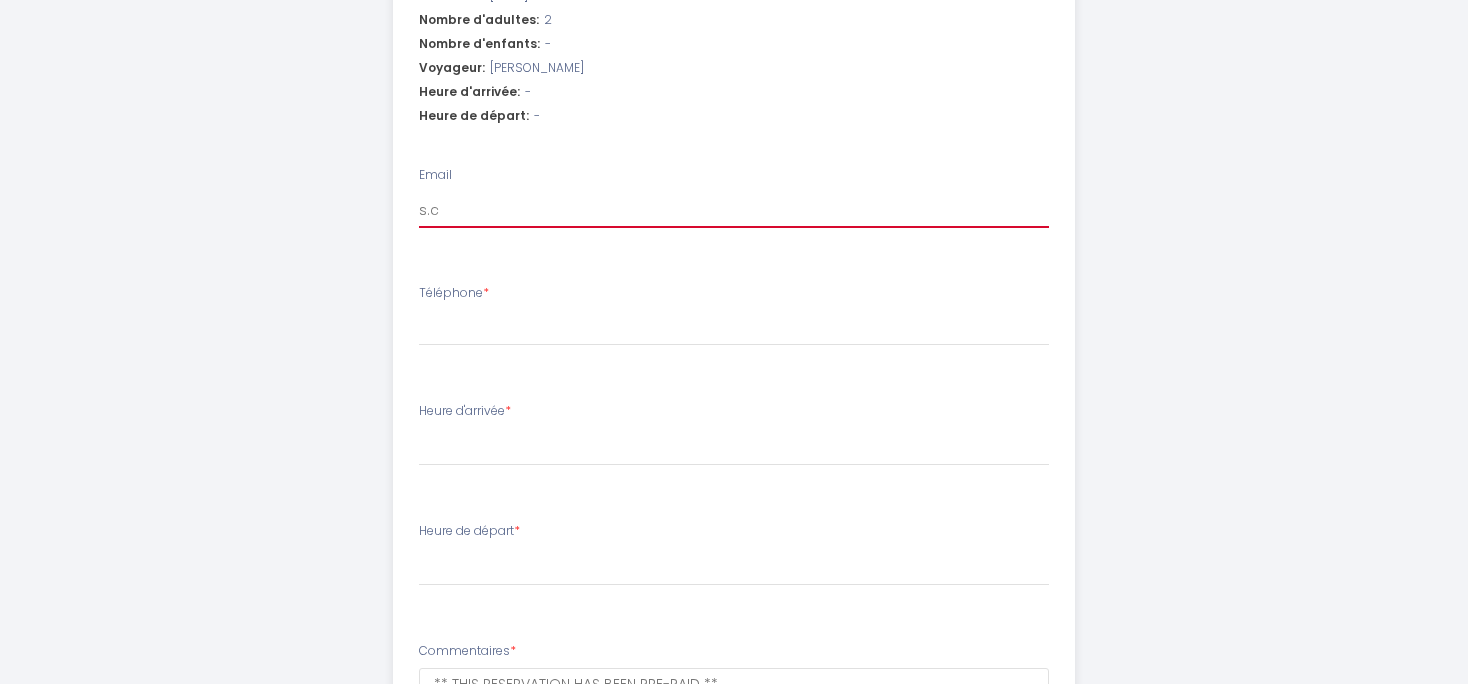 select 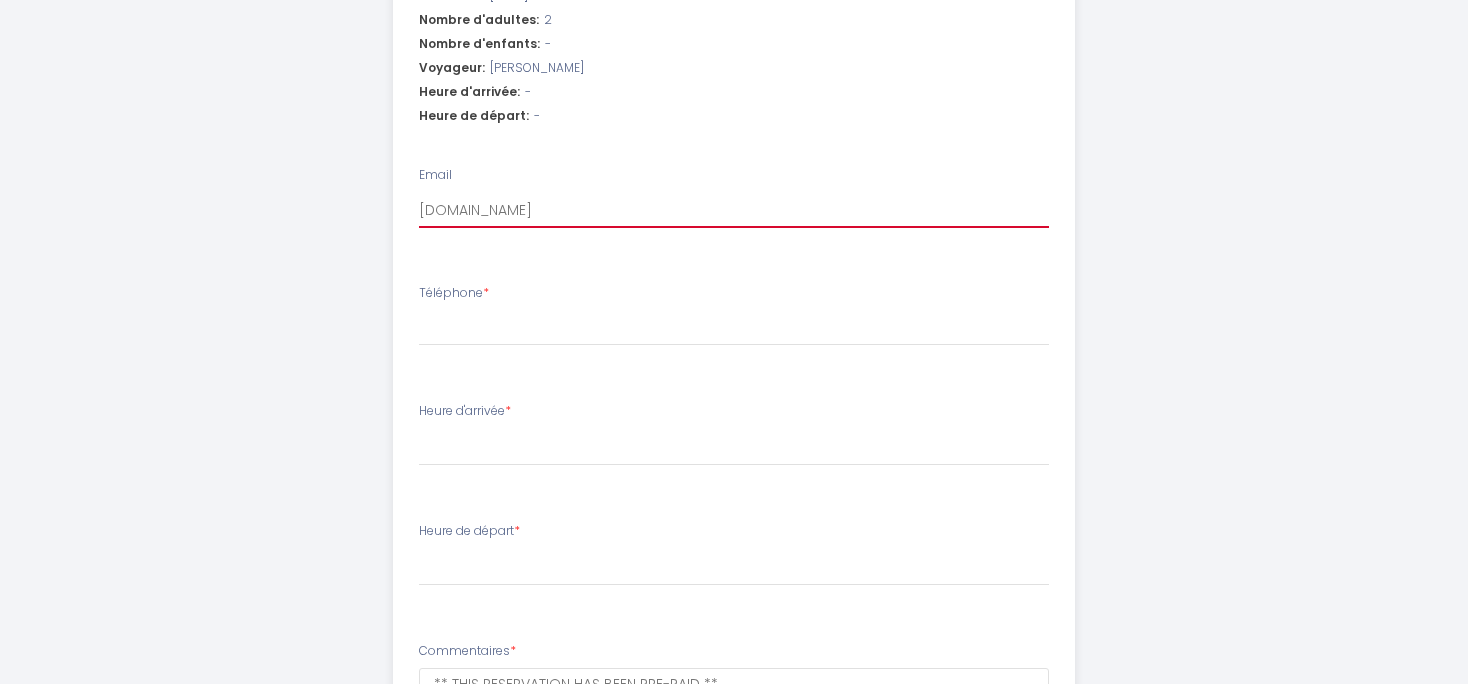 select 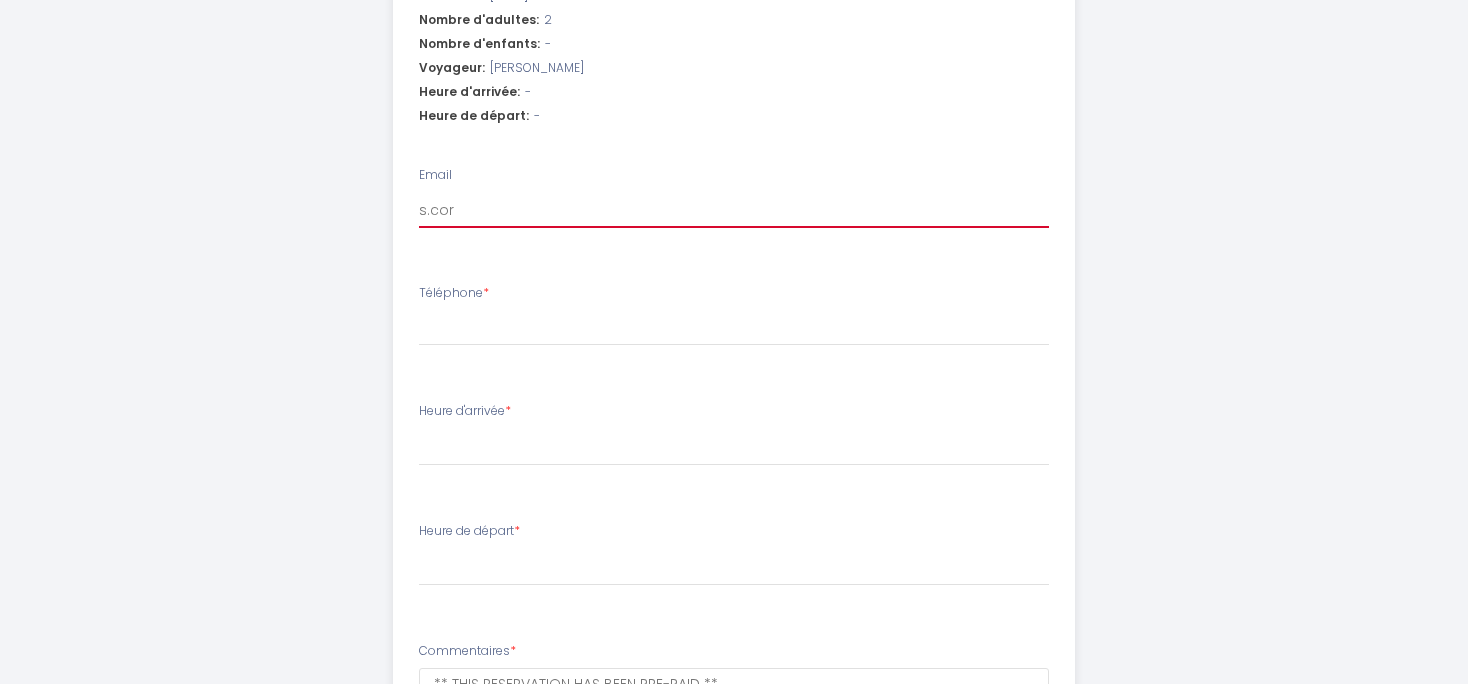 type on "s.corr" 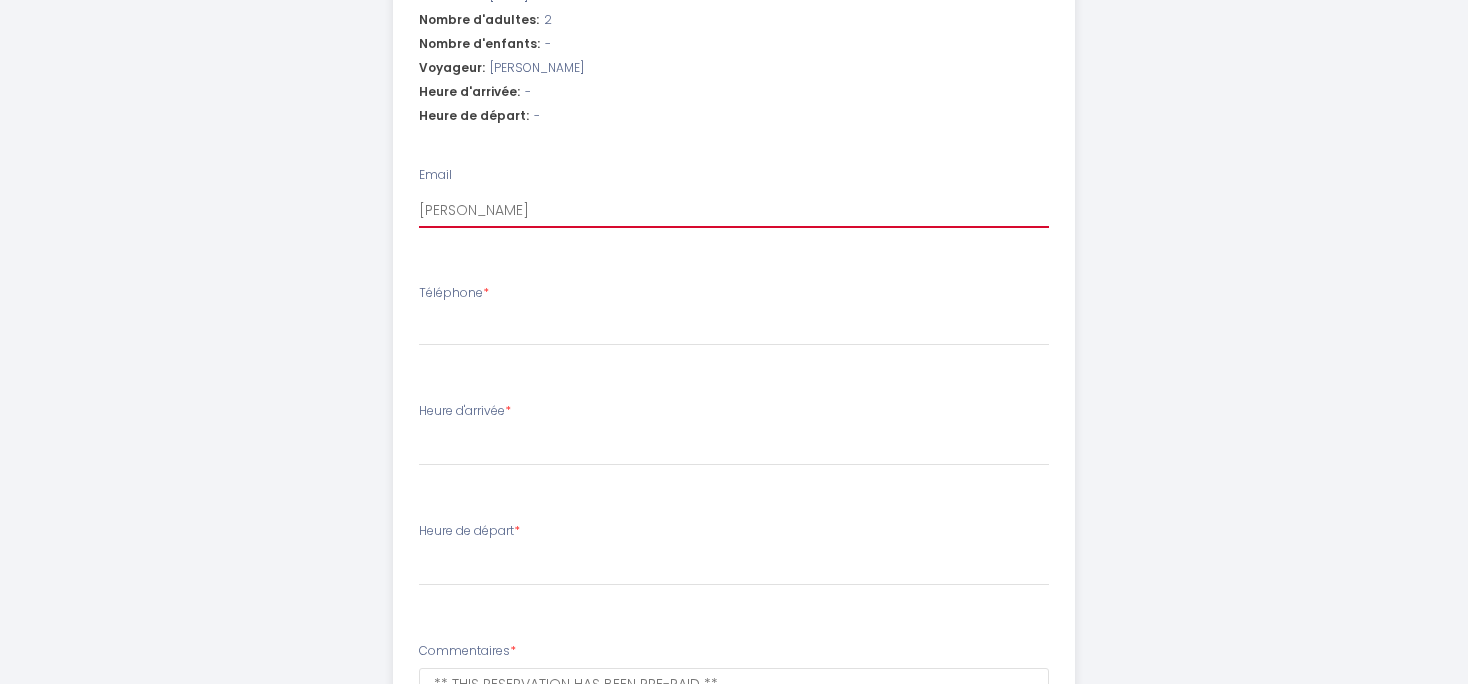 type on "s.corre" 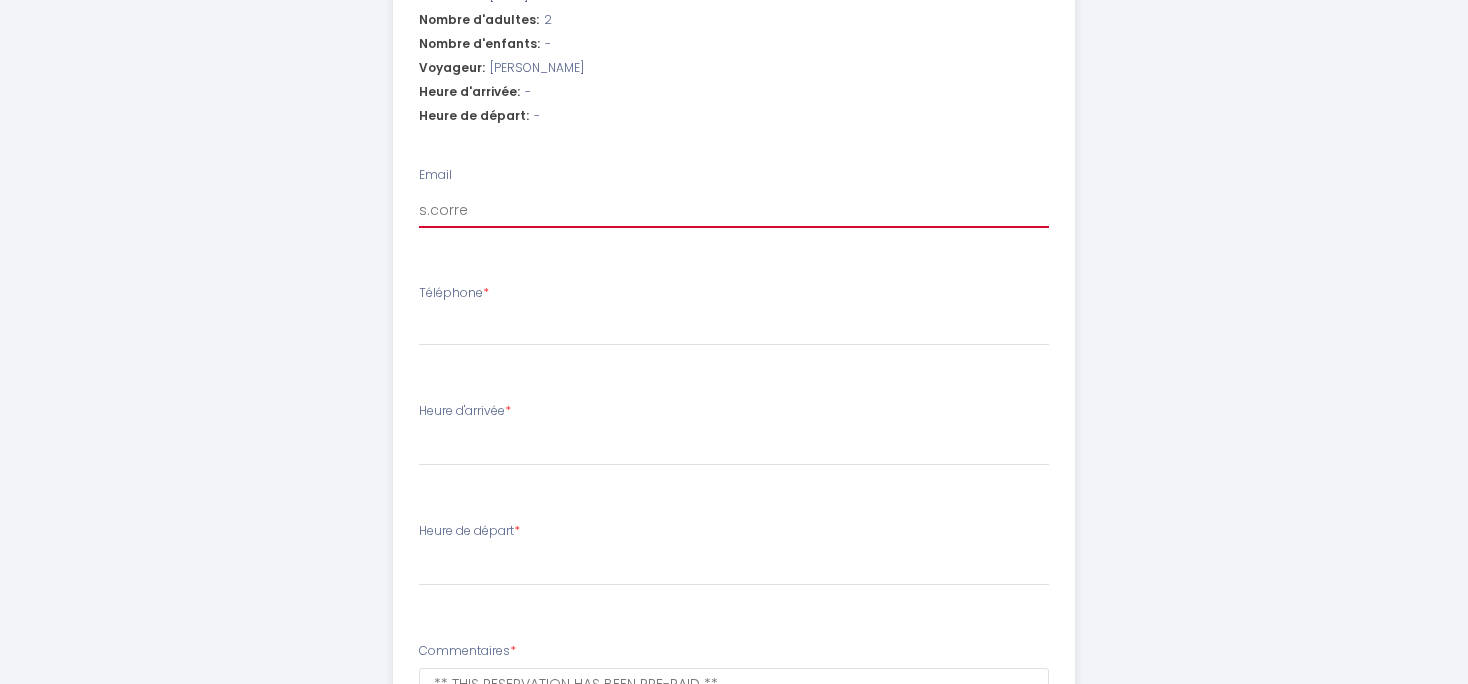 select 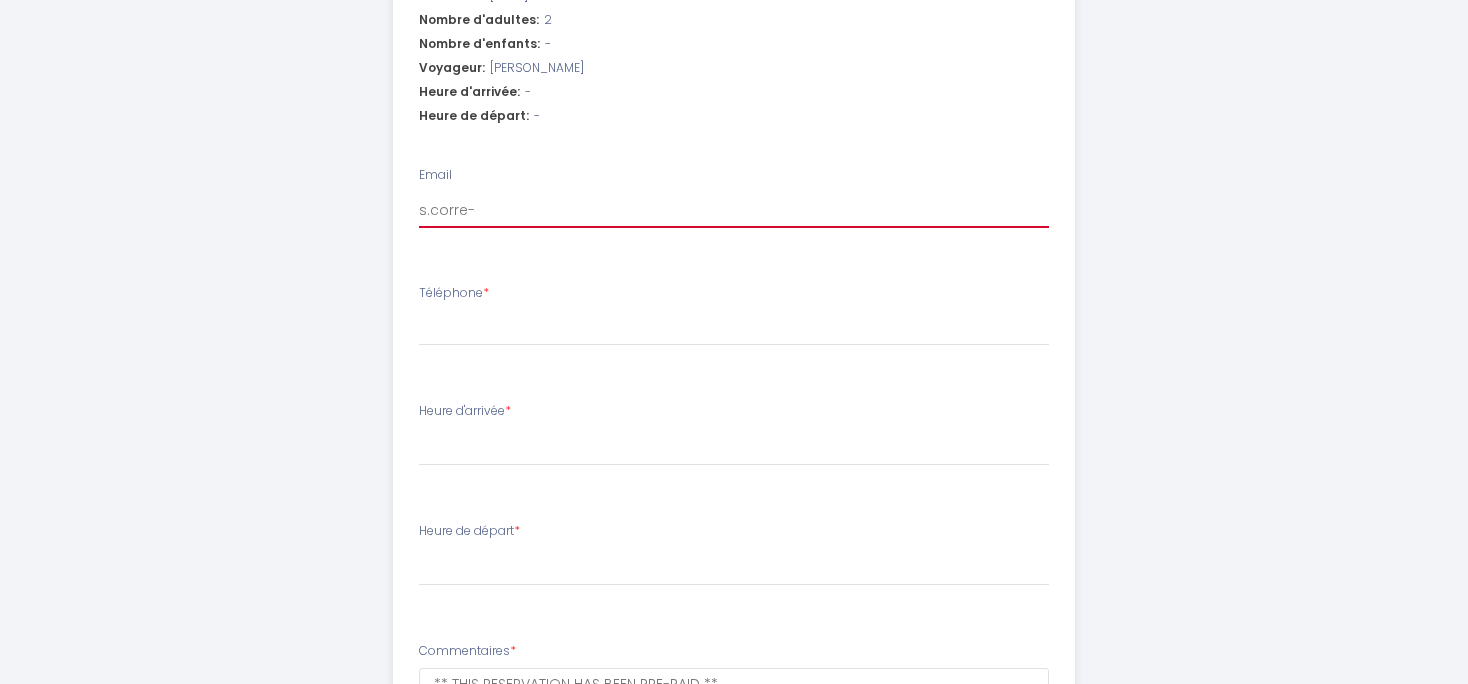 select 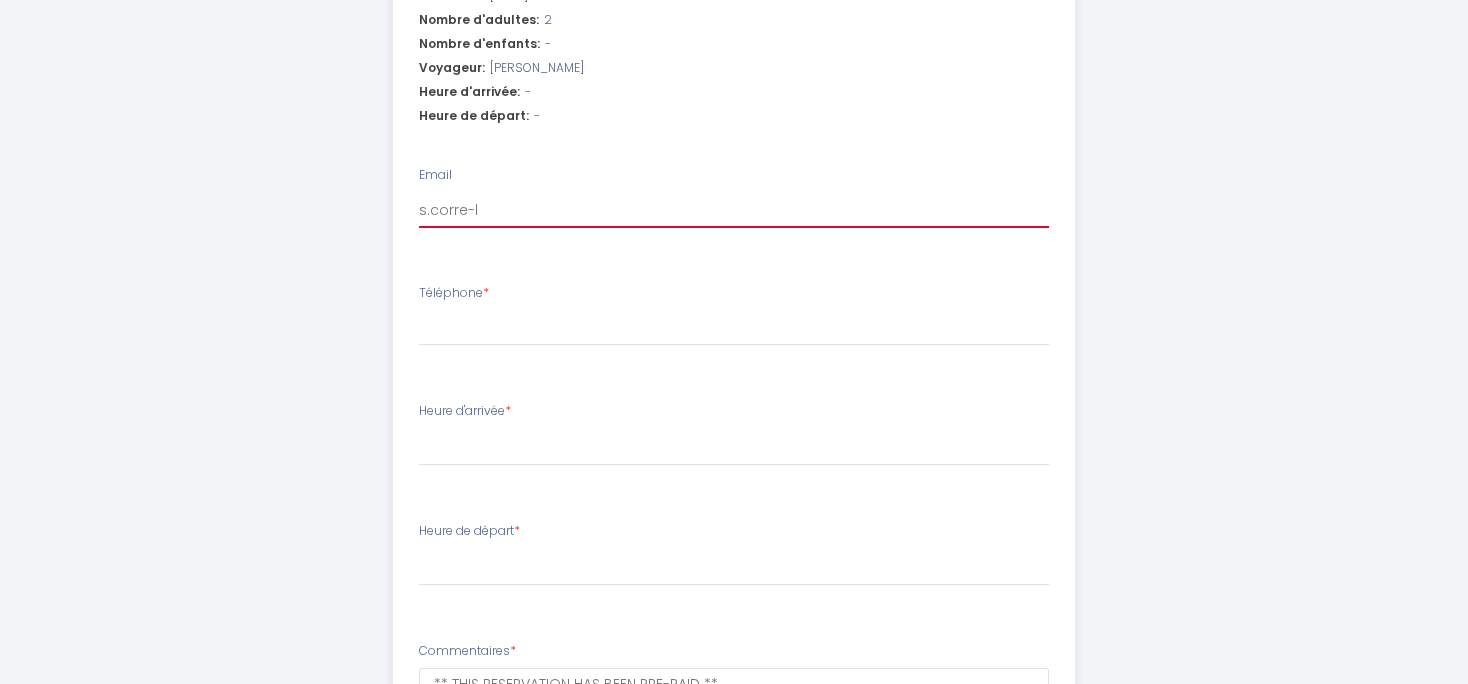 select 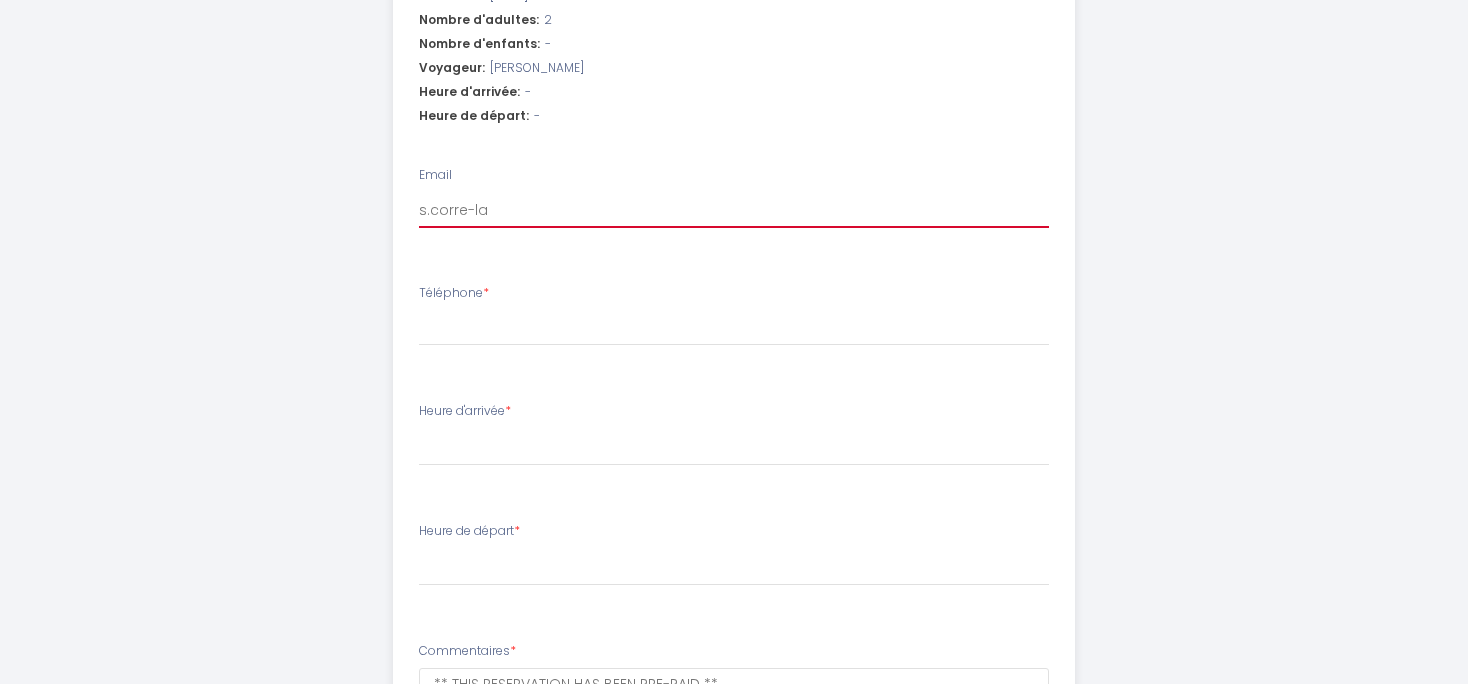 select 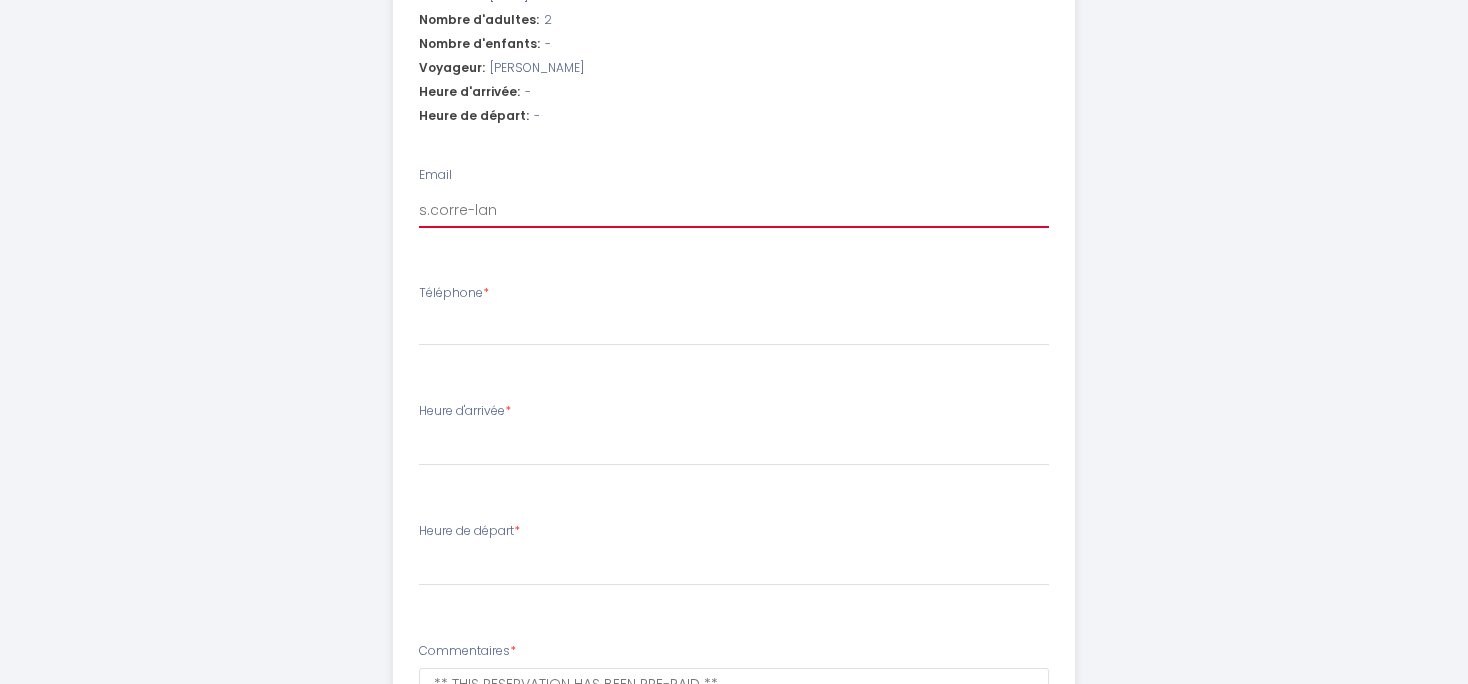 select 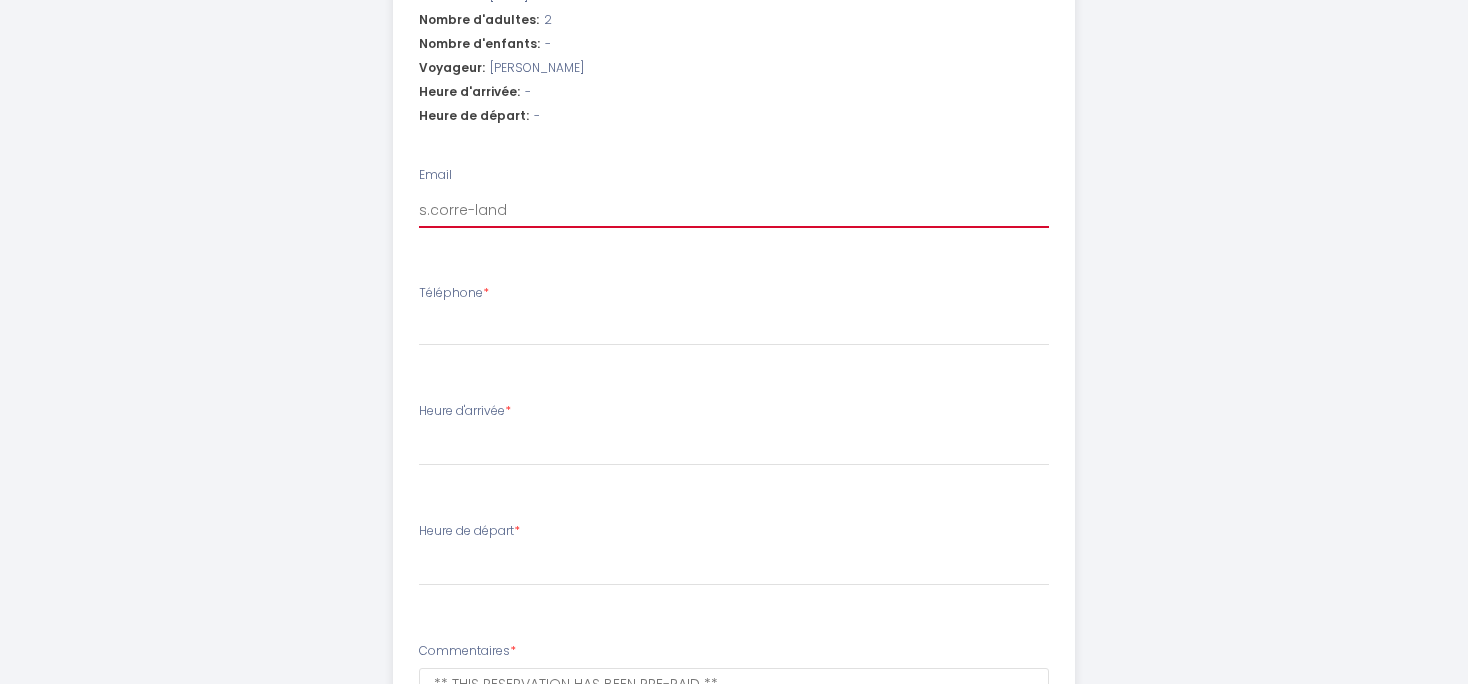 select 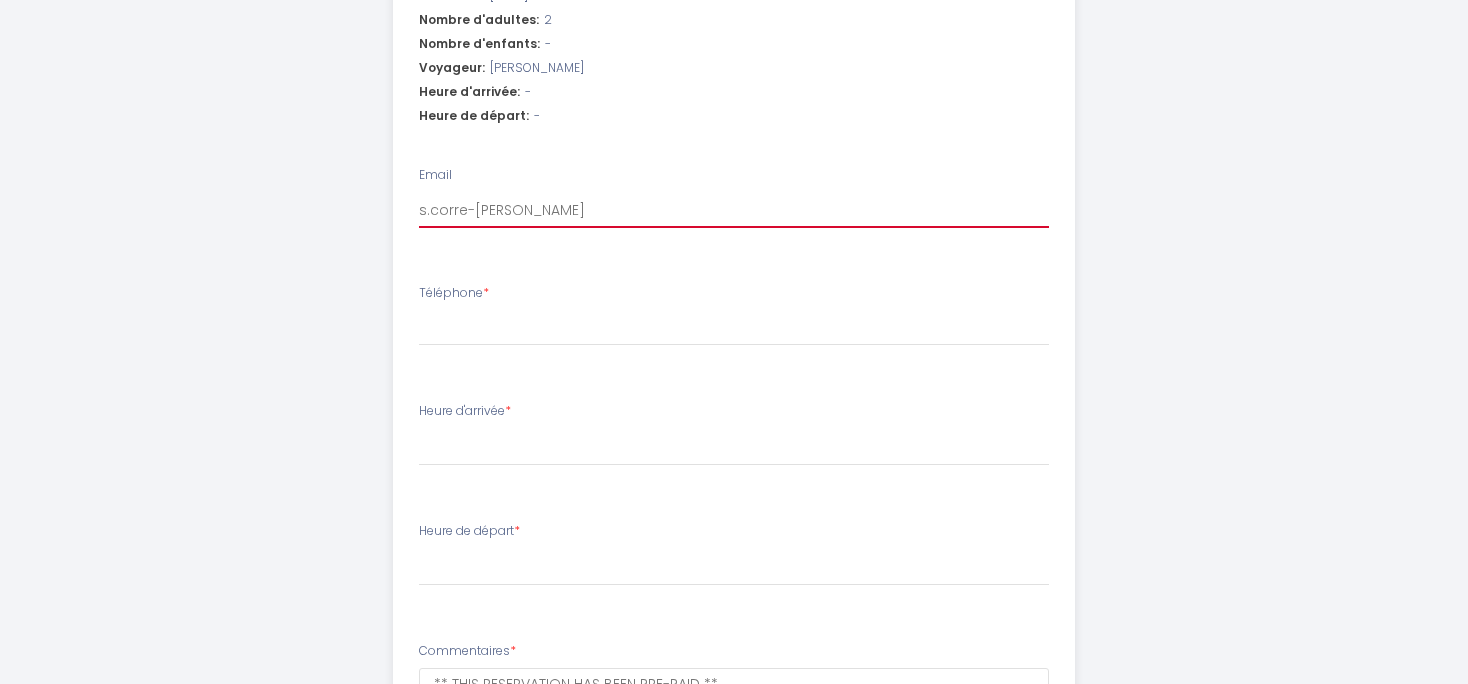 select 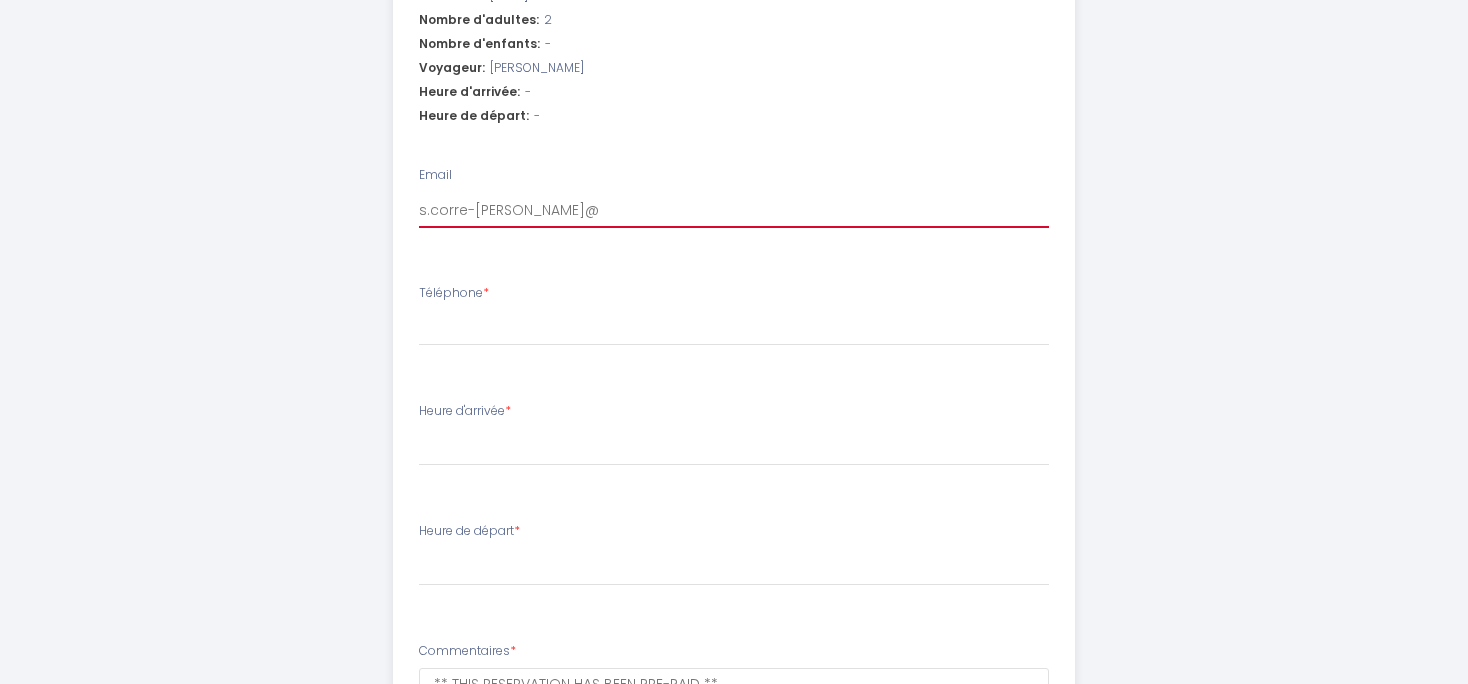 select 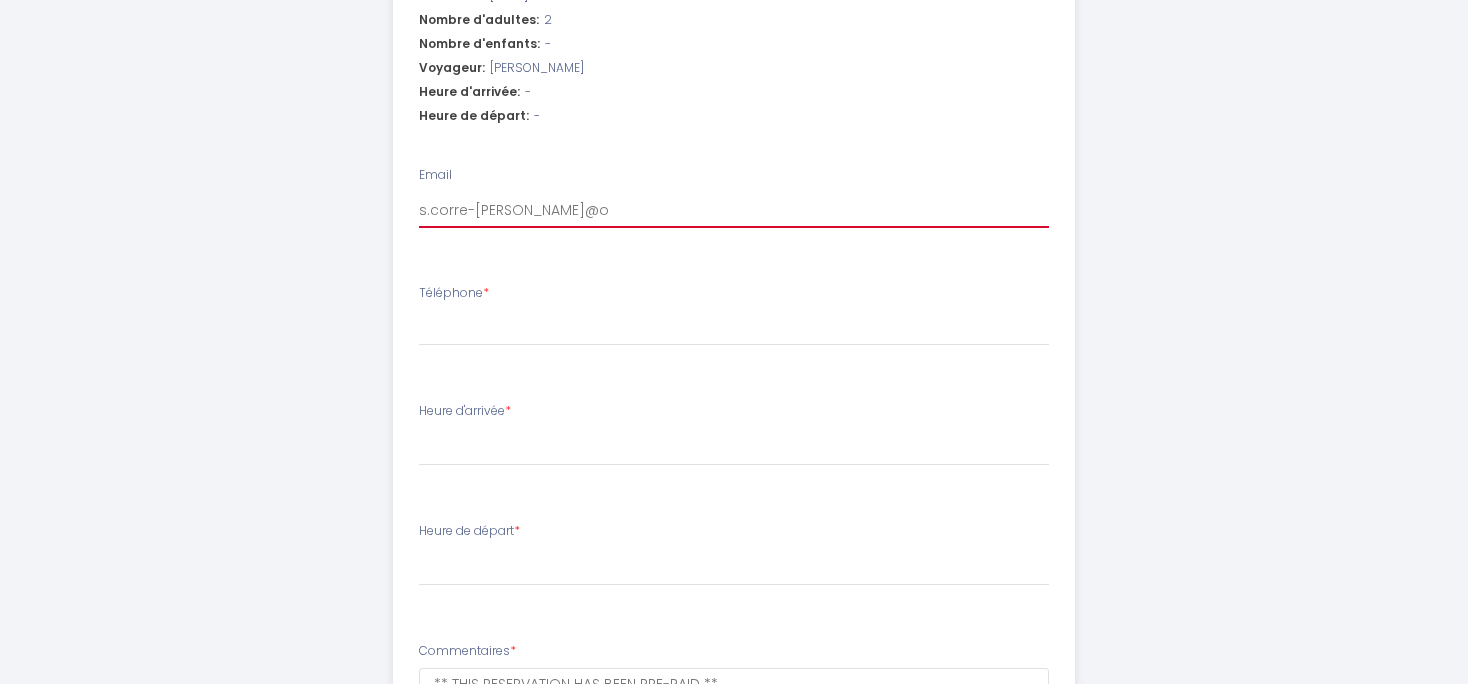 select 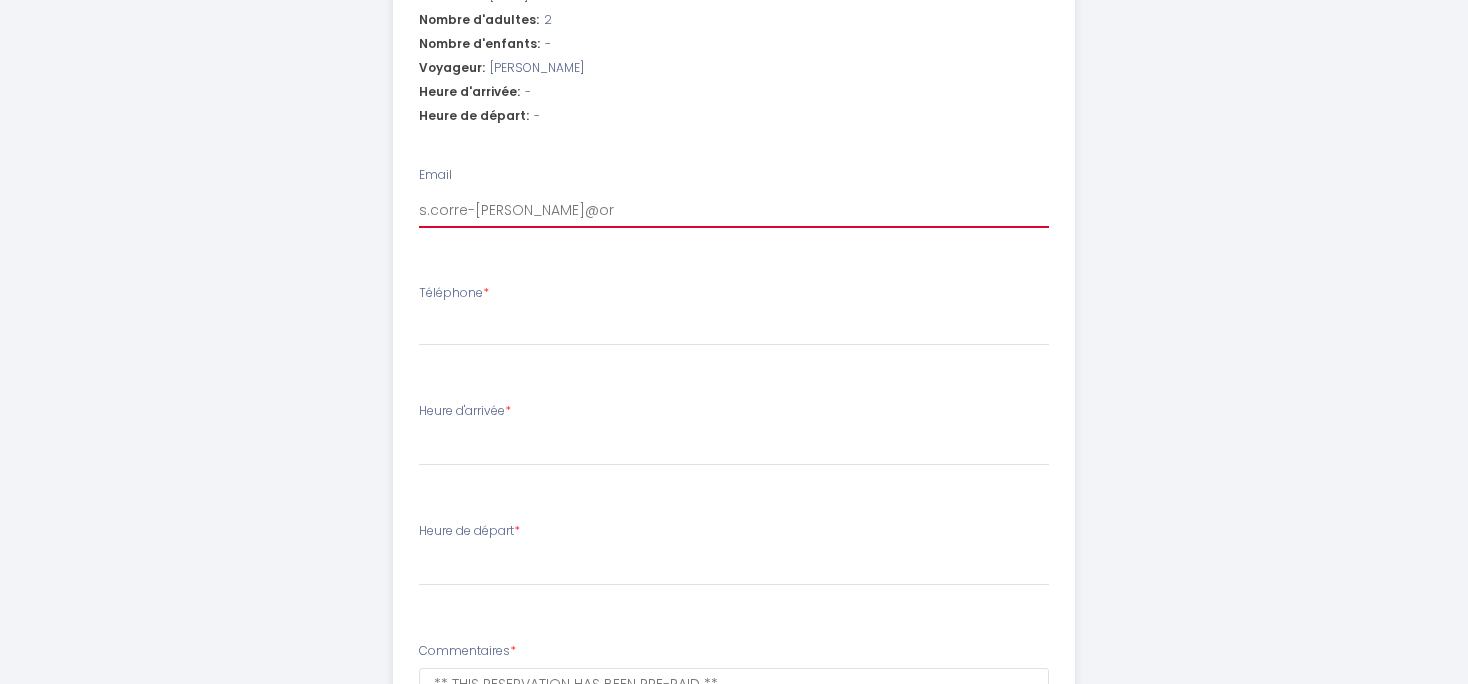 select 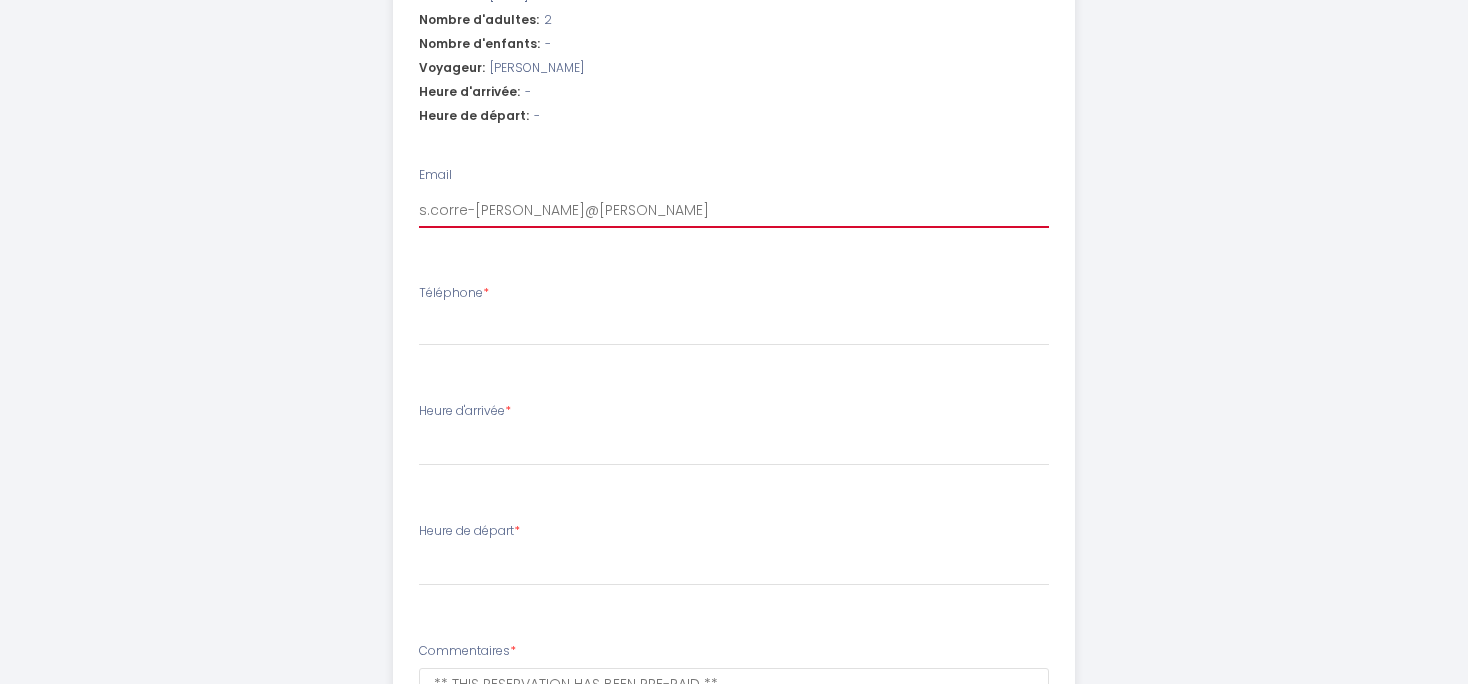 select 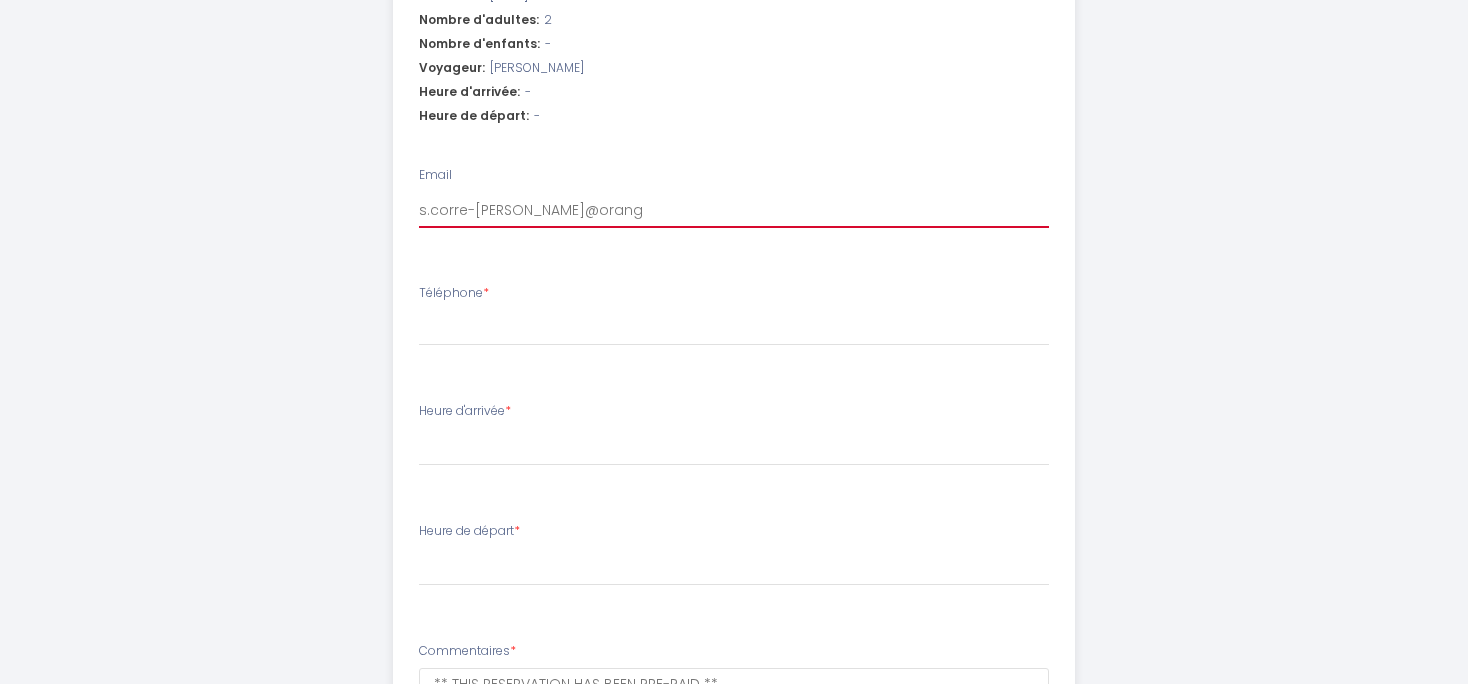 type on "s.corre-landi@orange" 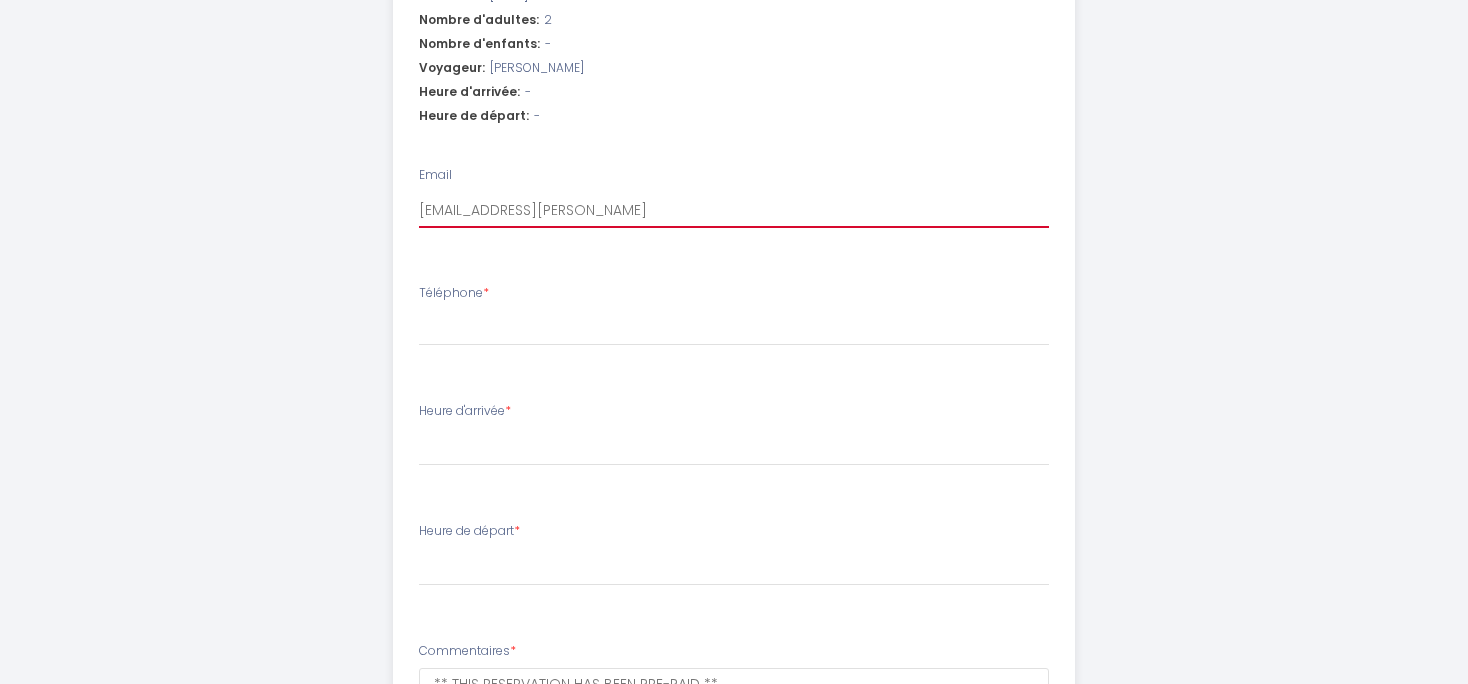 select 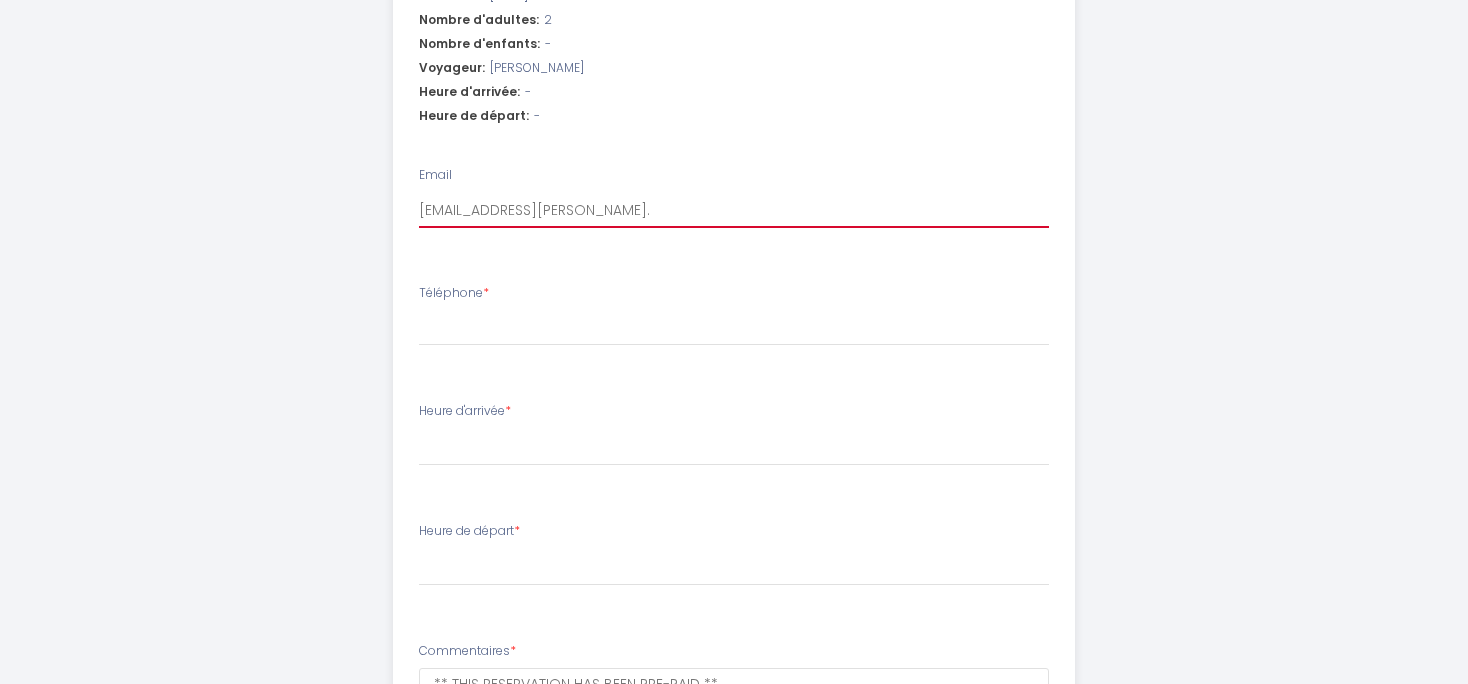 type on "s.corre-landi@orange.f" 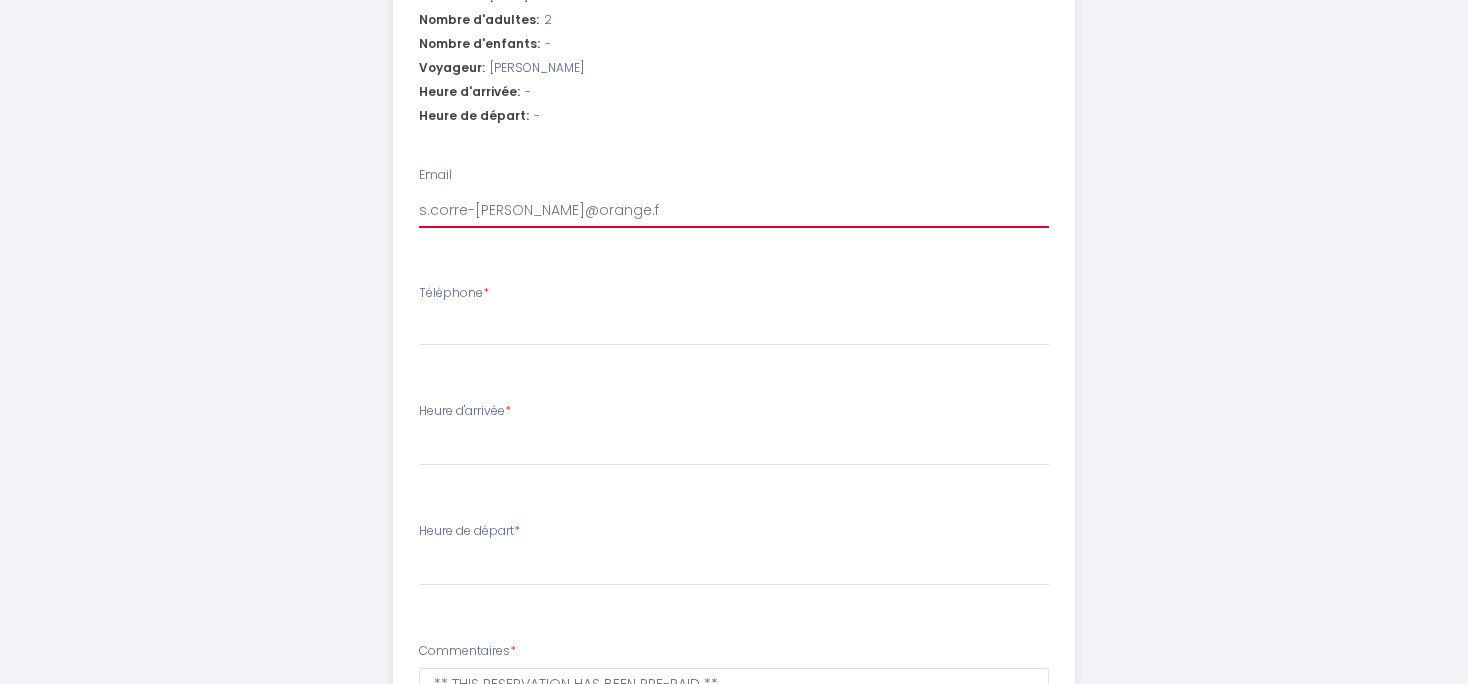 select 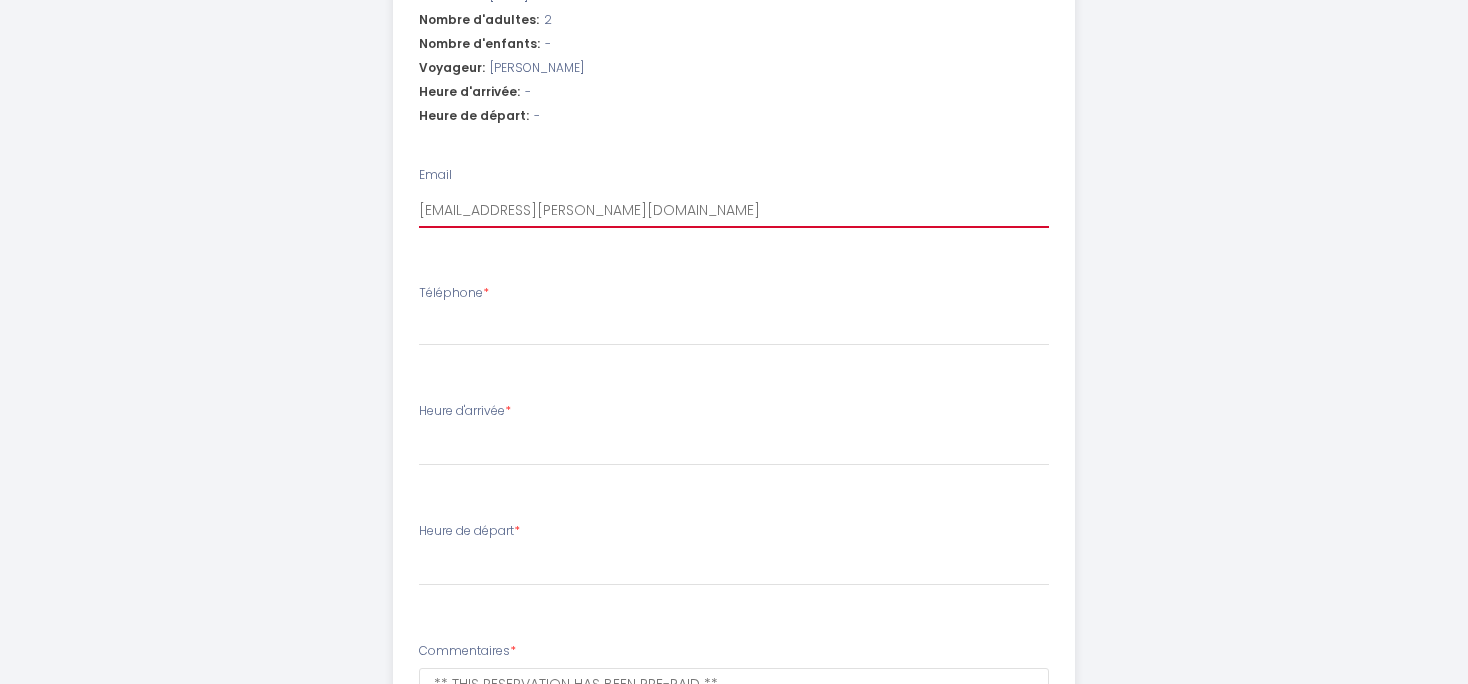 select 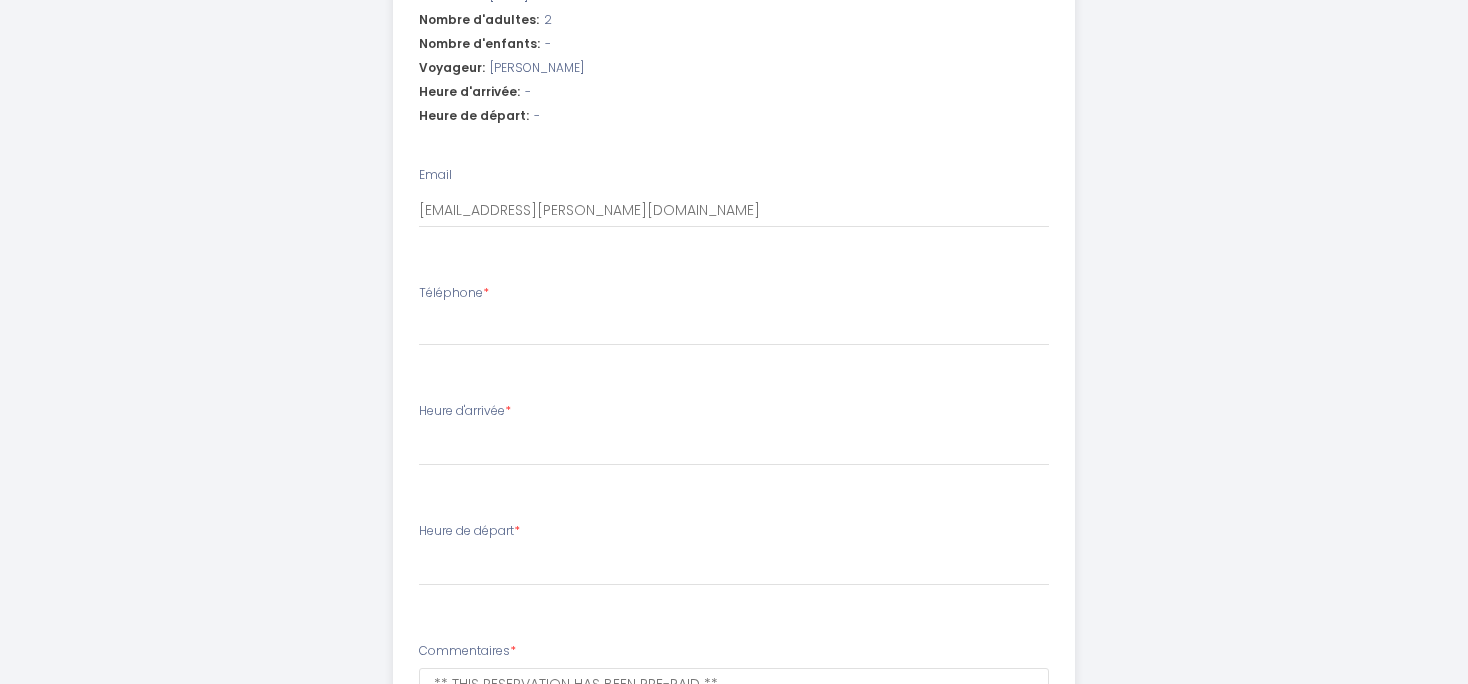click on "Téléphone
*" at bounding box center (734, 315) 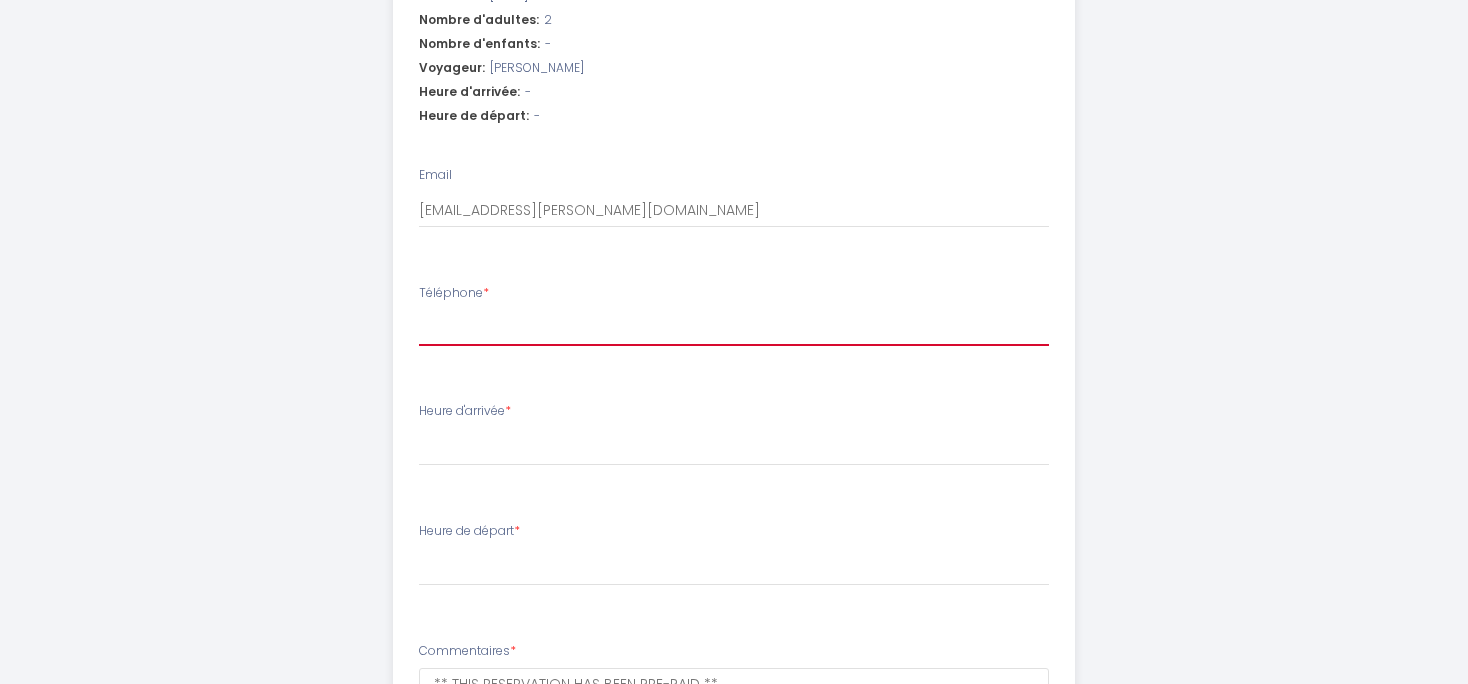click on "Téléphone
*" at bounding box center (734, 328) 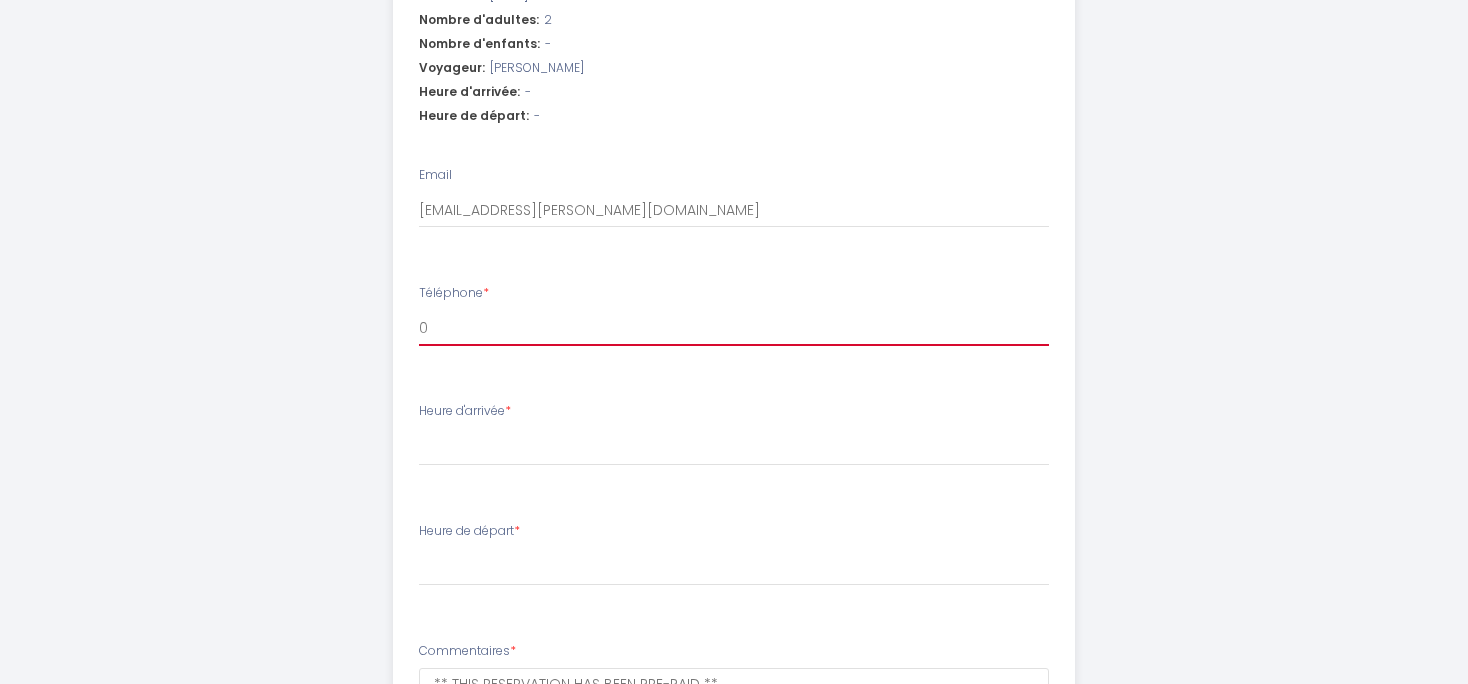 select 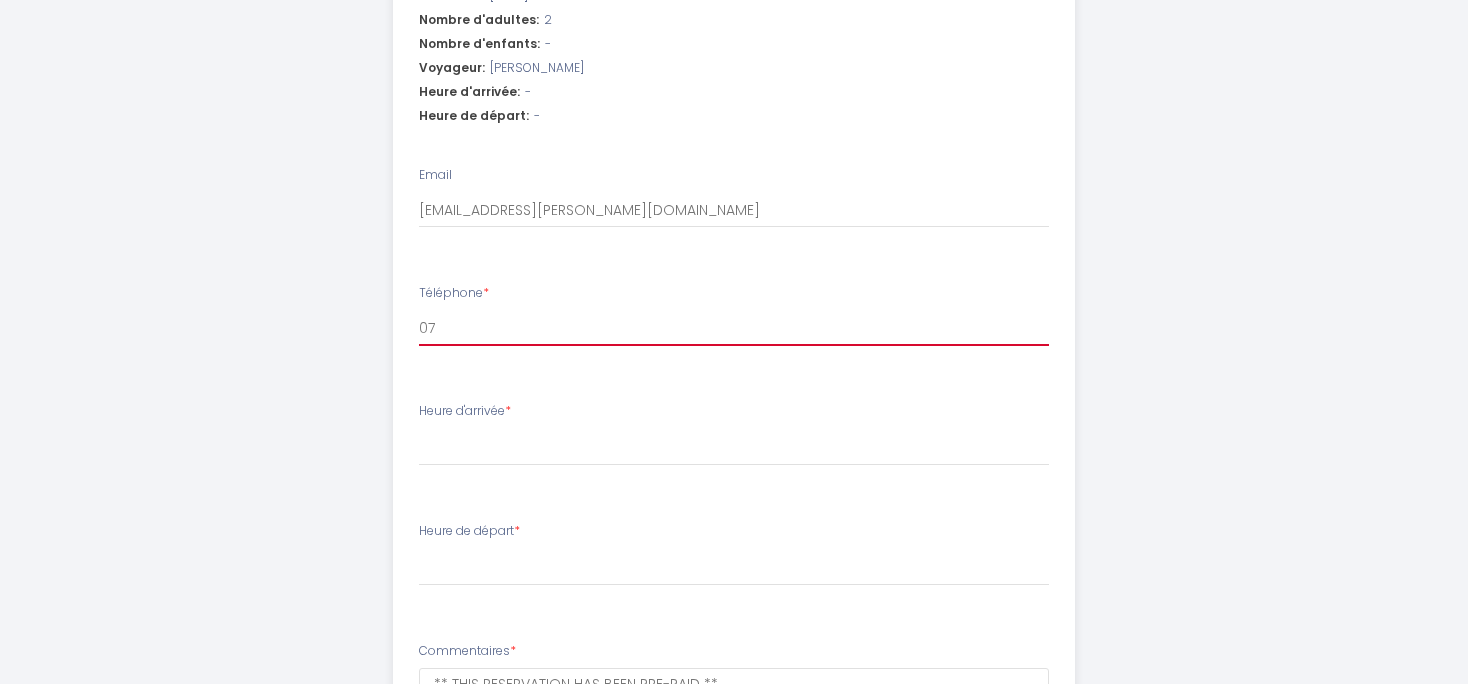 select 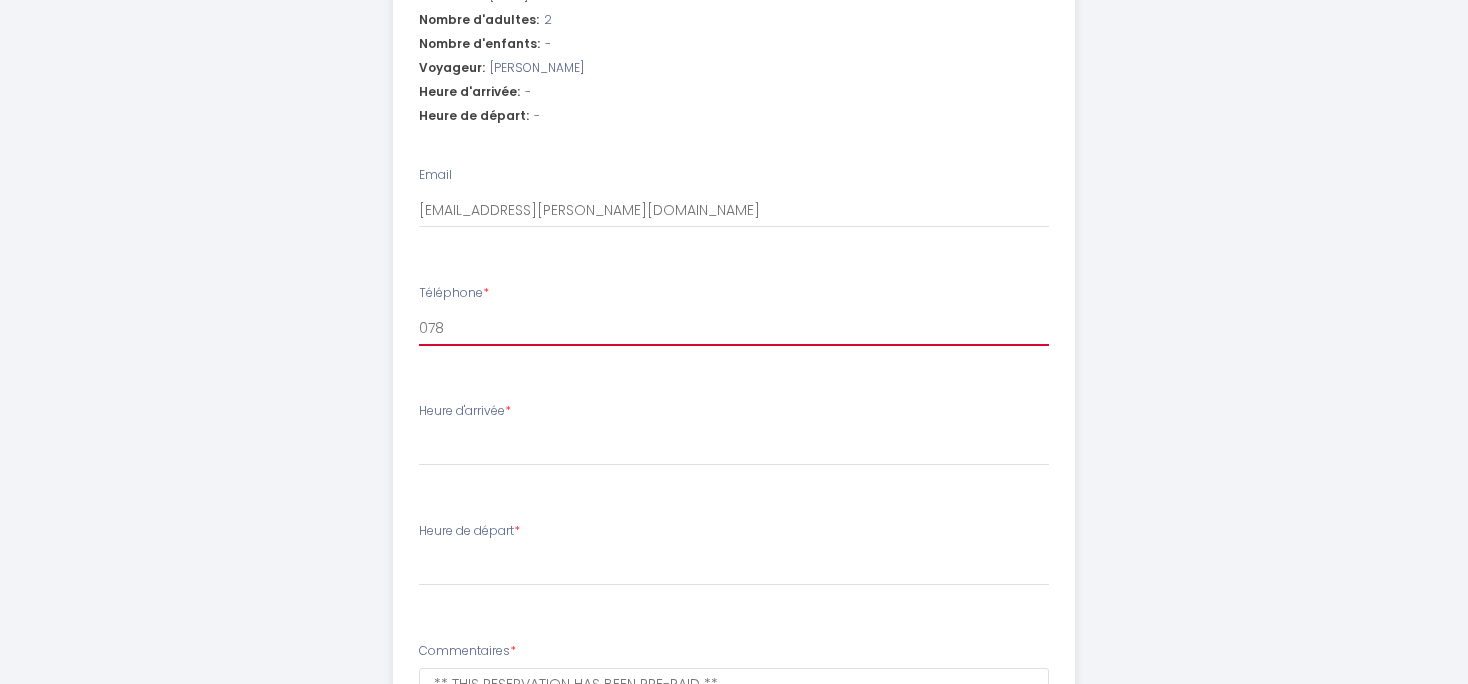 select 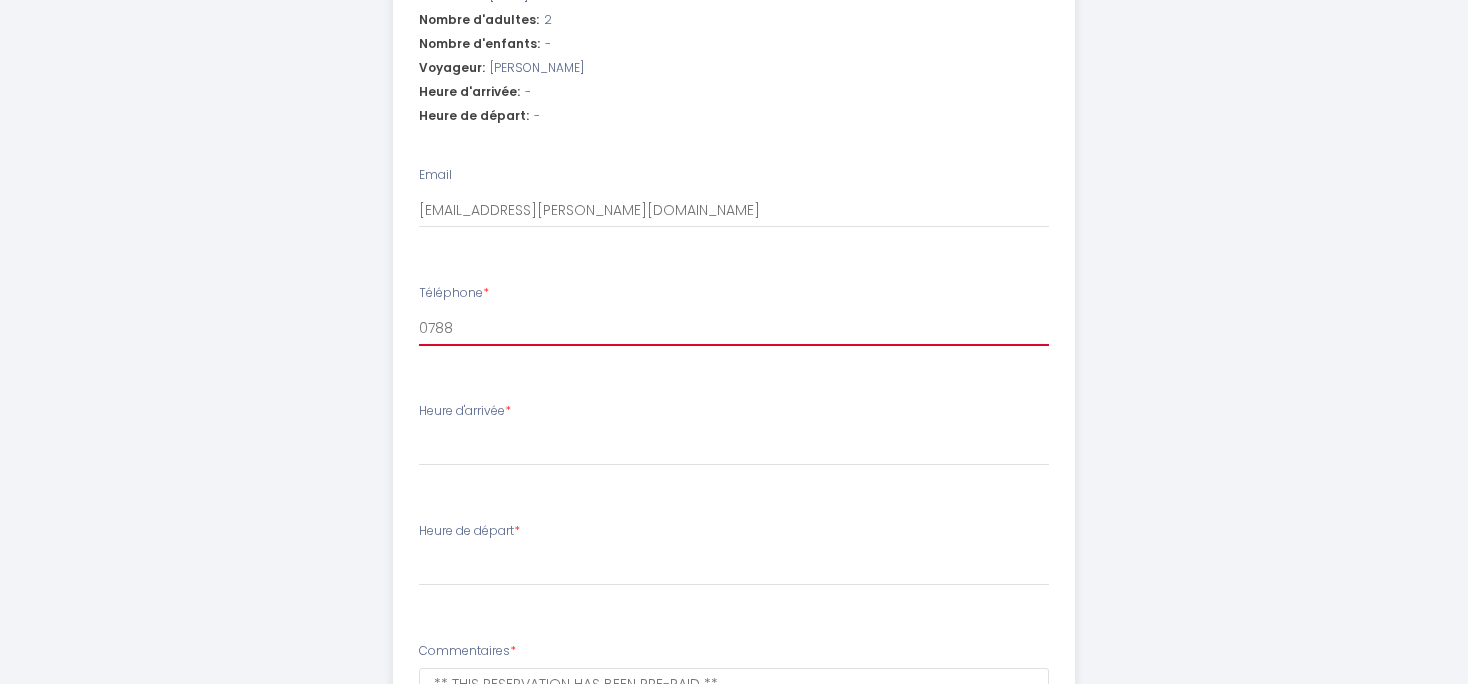 select 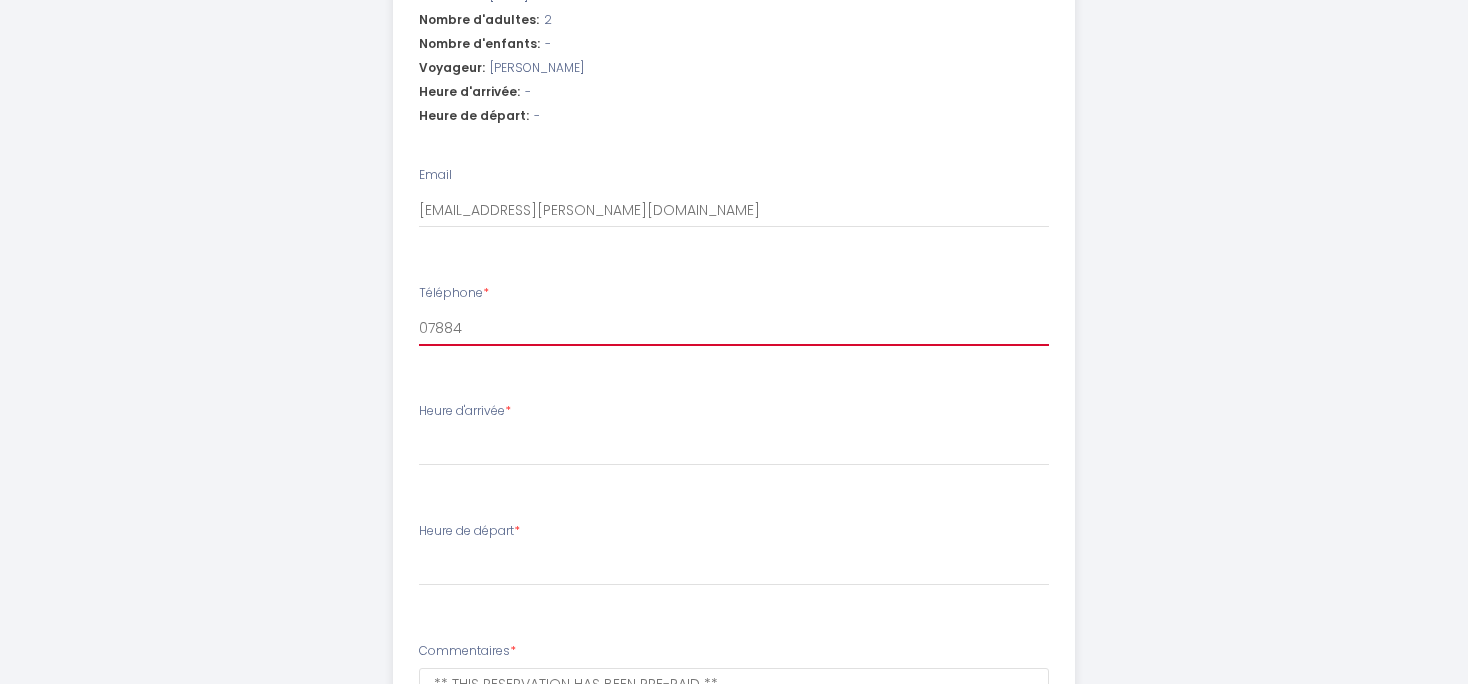 select 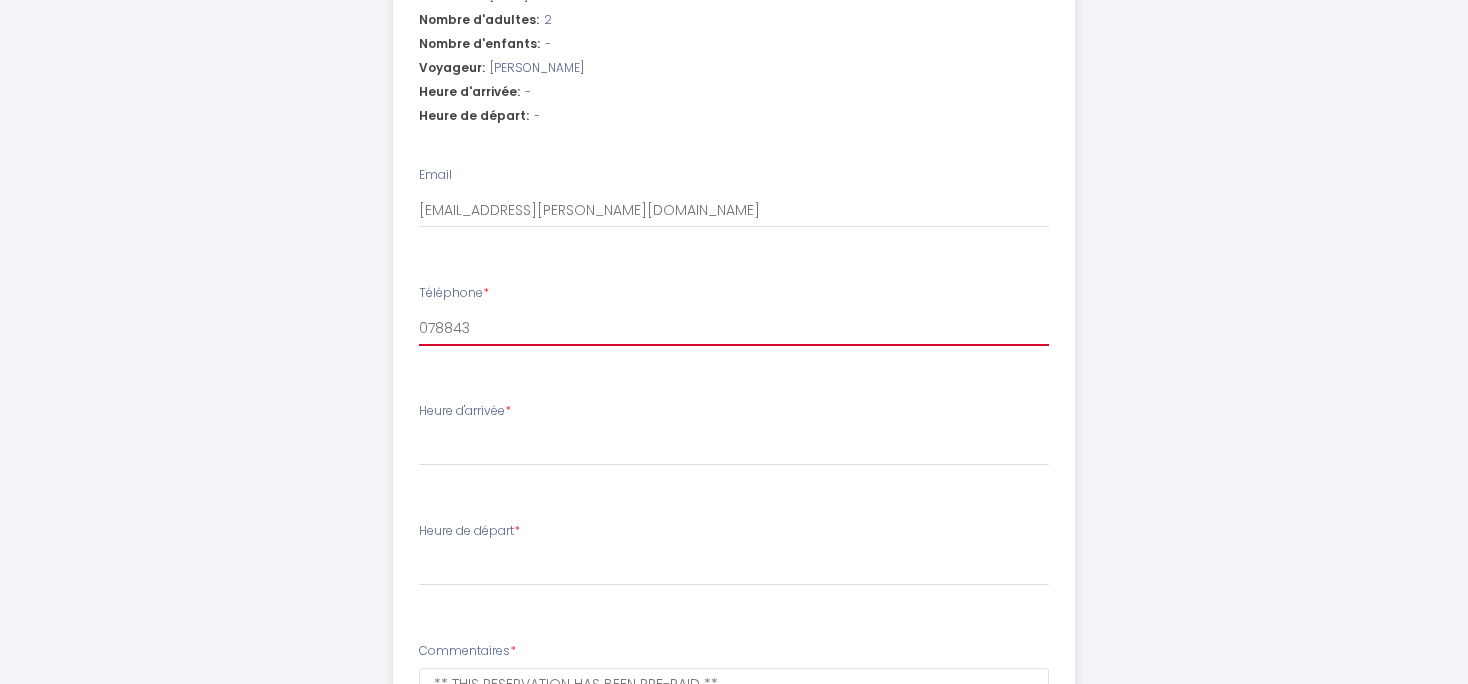 select 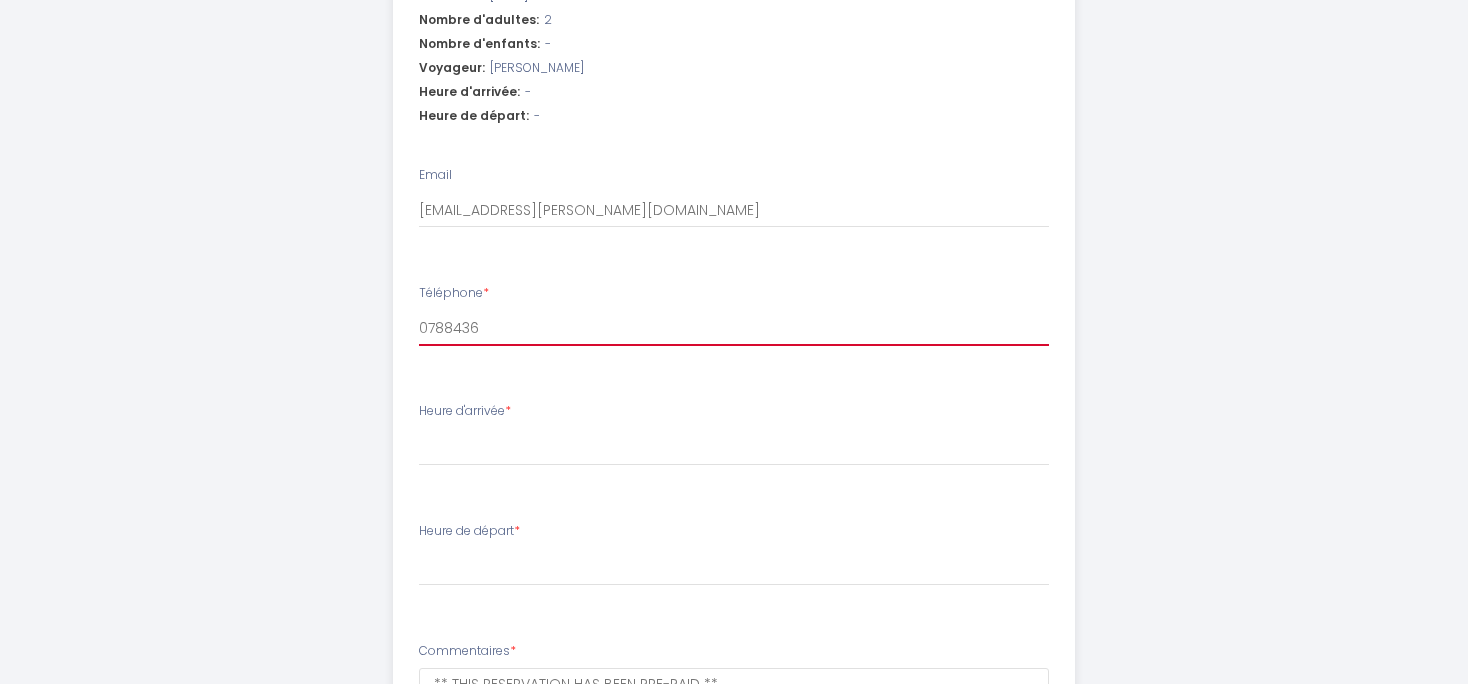 select 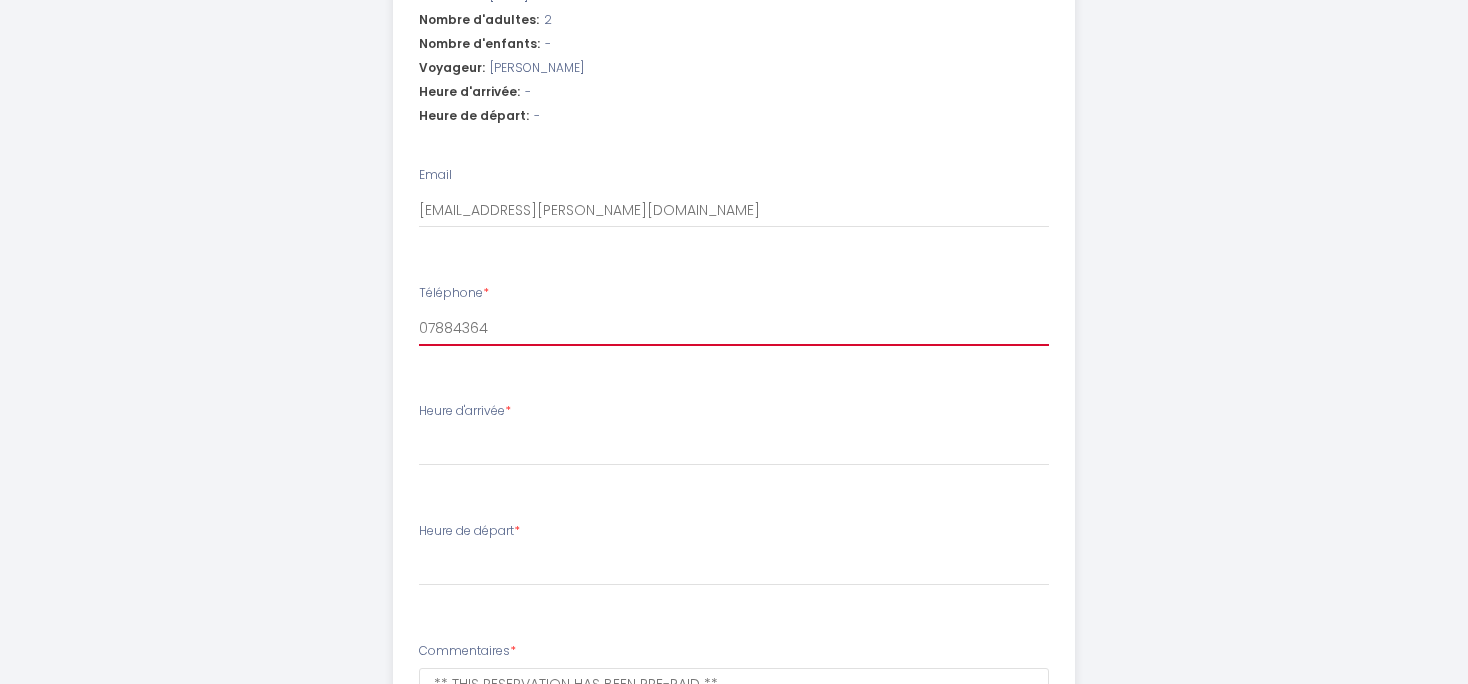 select 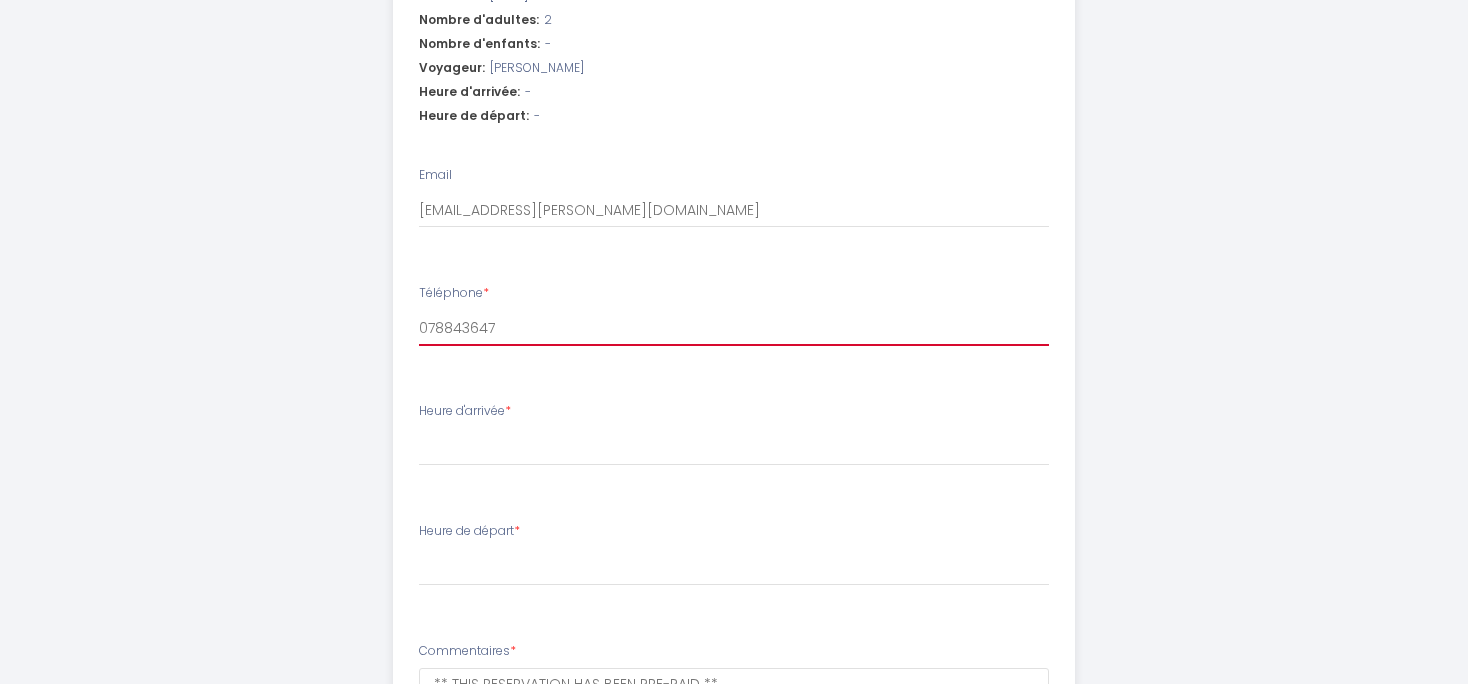 select 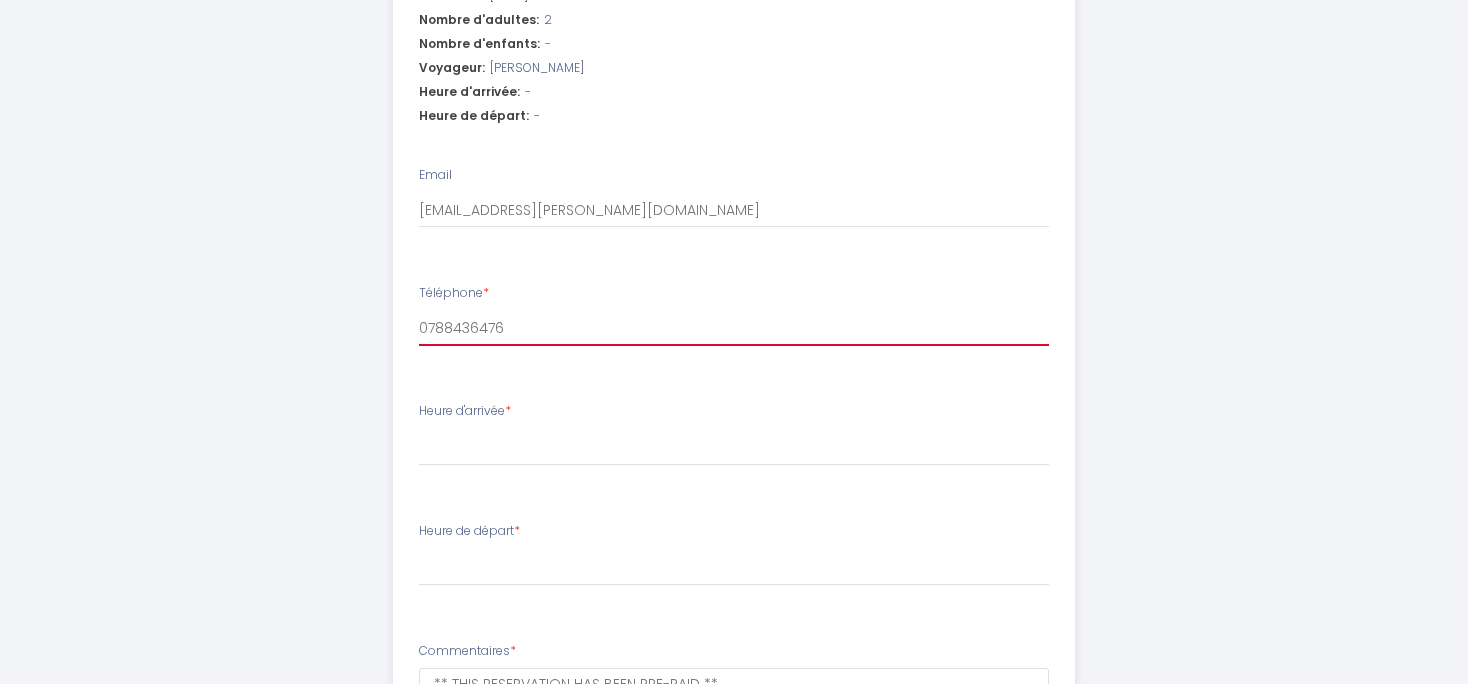 select 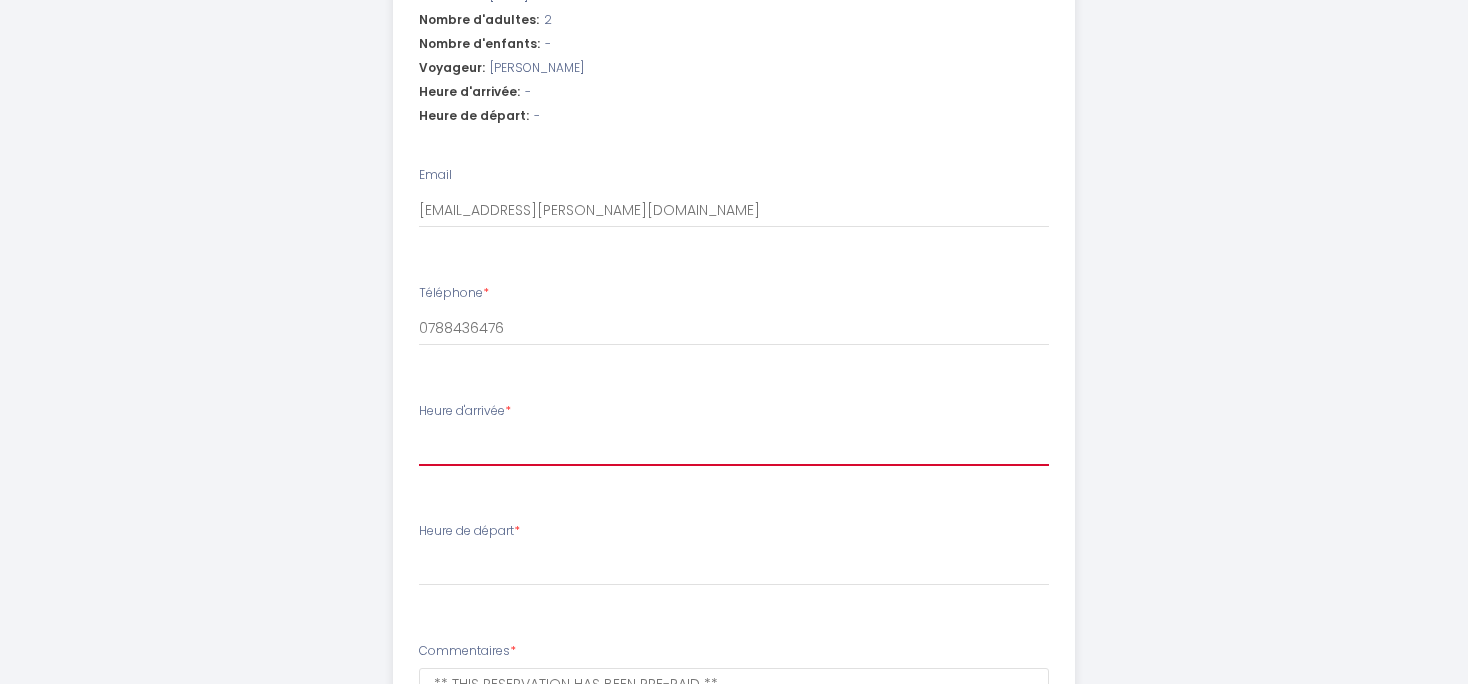click on "17:00 17:30 18:00 18:30 19:00 19:30 20:00 20:30 21:00 21:30 22:00 22:30 23:00 23:30" at bounding box center [734, 447] 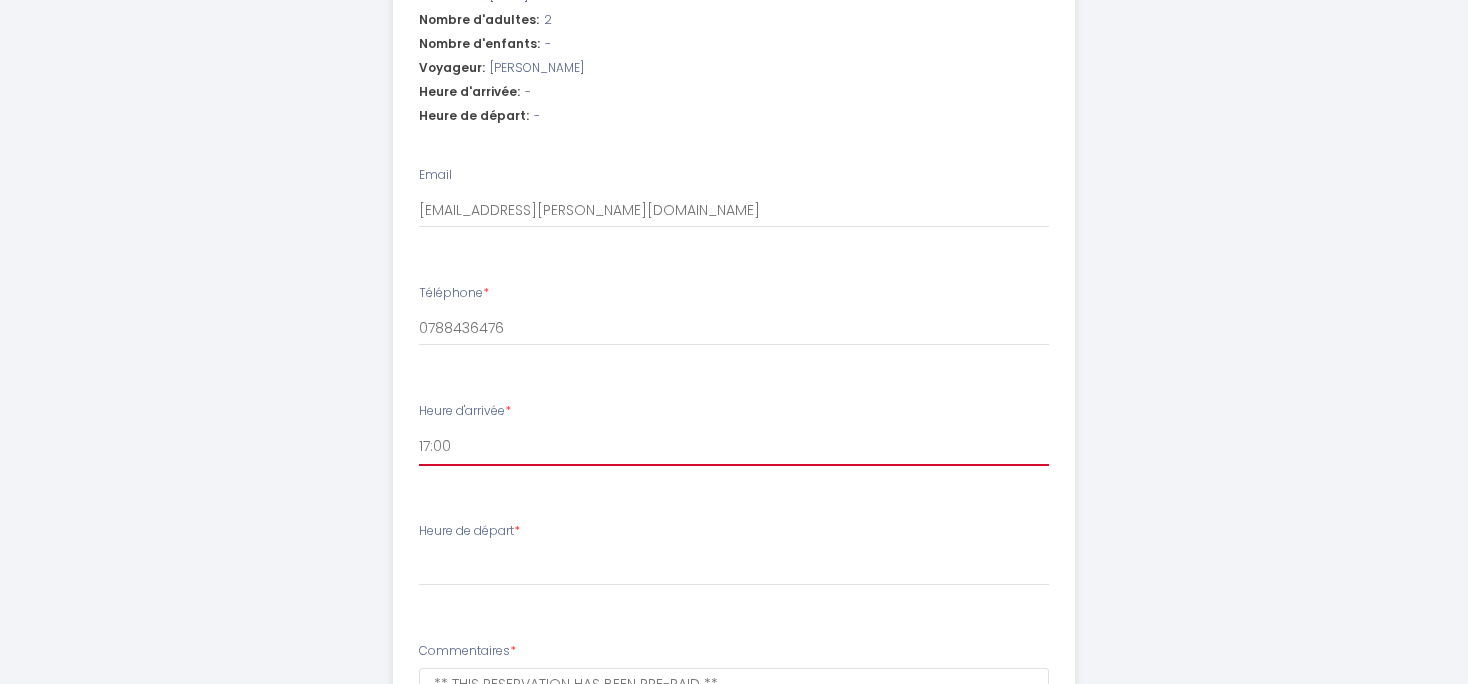 click on "17:00" at bounding box center [0, 0] 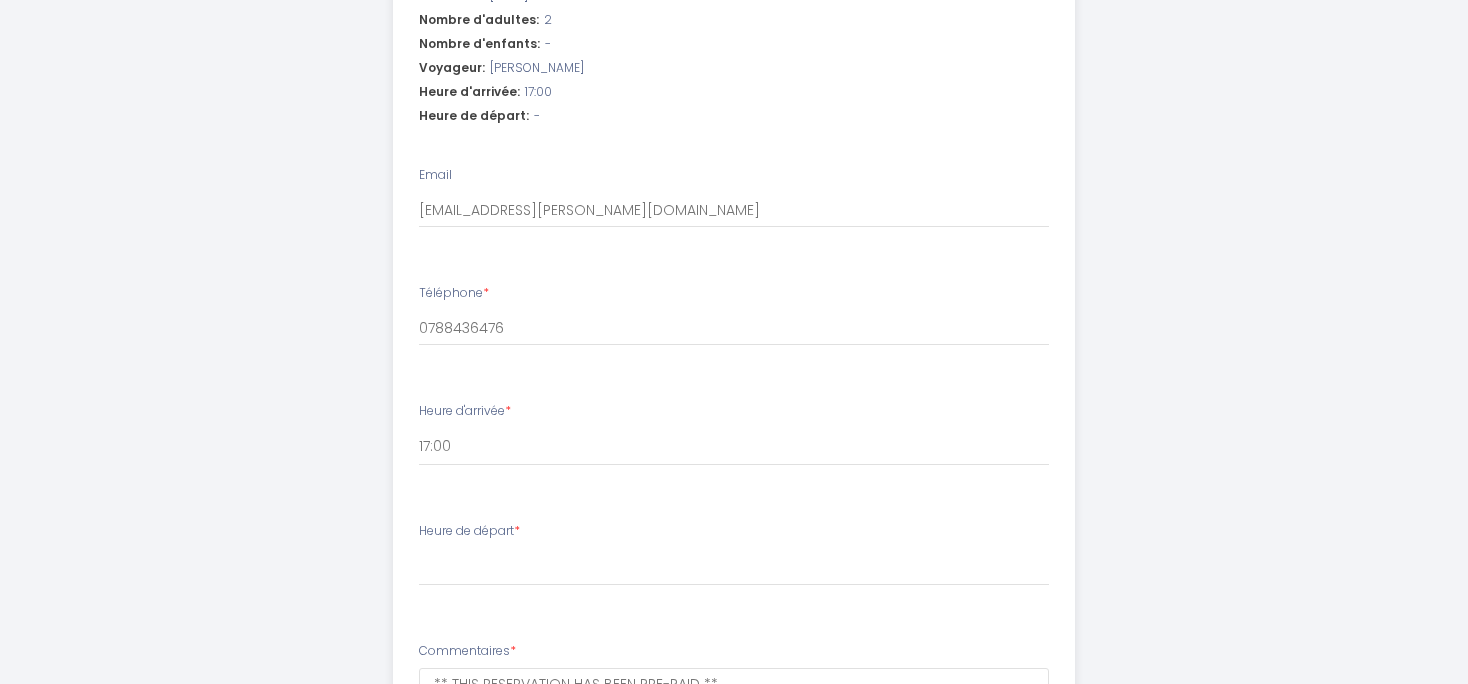 click on "Heure de départ:   -" at bounding box center [734, 116] 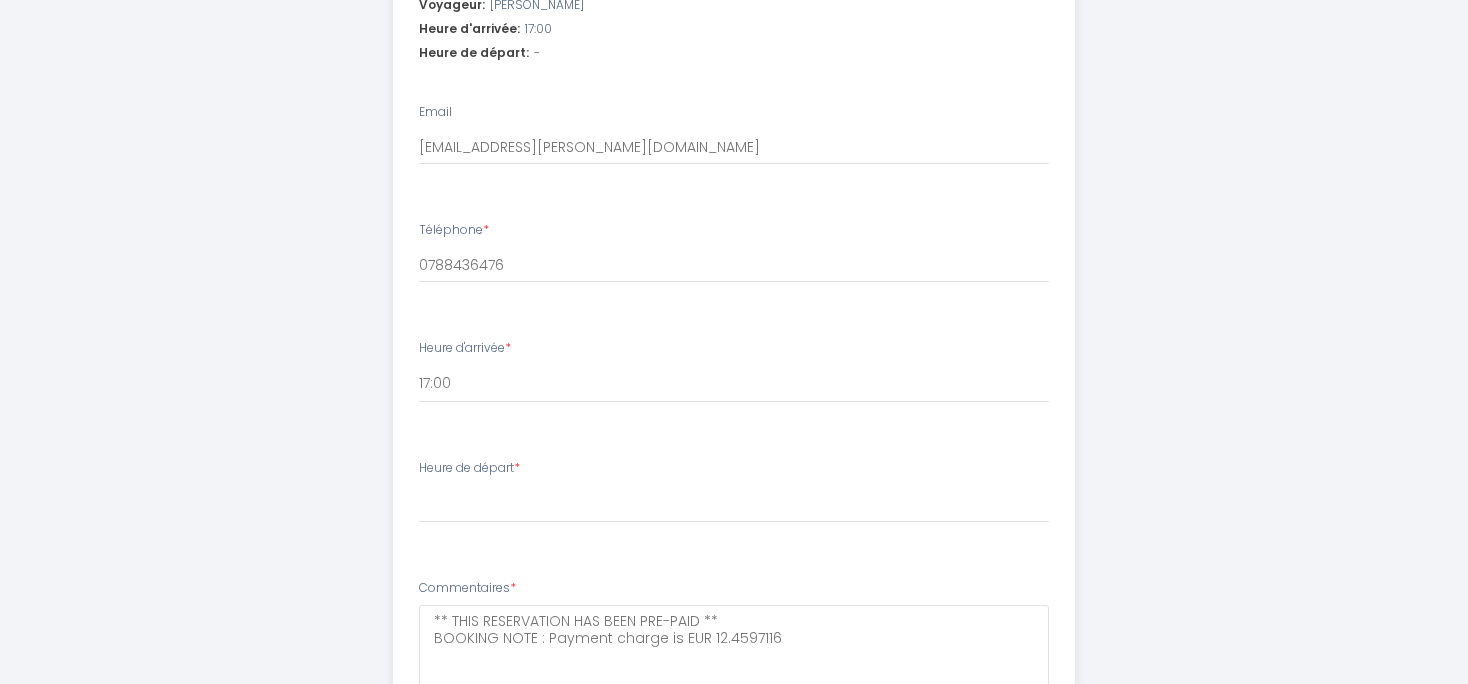 scroll, scrollTop: 950, scrollLeft: 0, axis: vertical 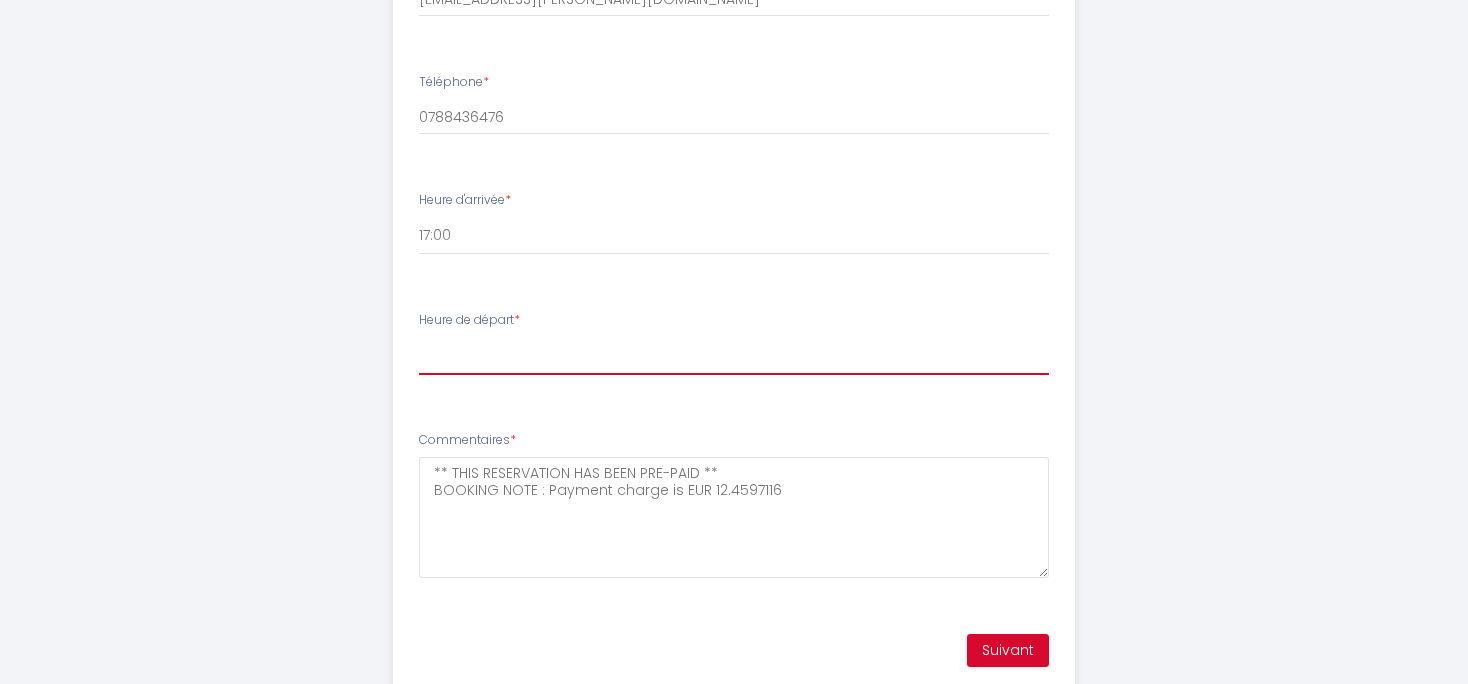 click on "00:00 00:30 01:00 01:30 02:00 02:30 03:00 03:30 04:00 04:30 05:00 05:30 06:00 06:30 07:00 07:30 08:00 08:30 09:00 09:30 10:00" at bounding box center [734, 356] 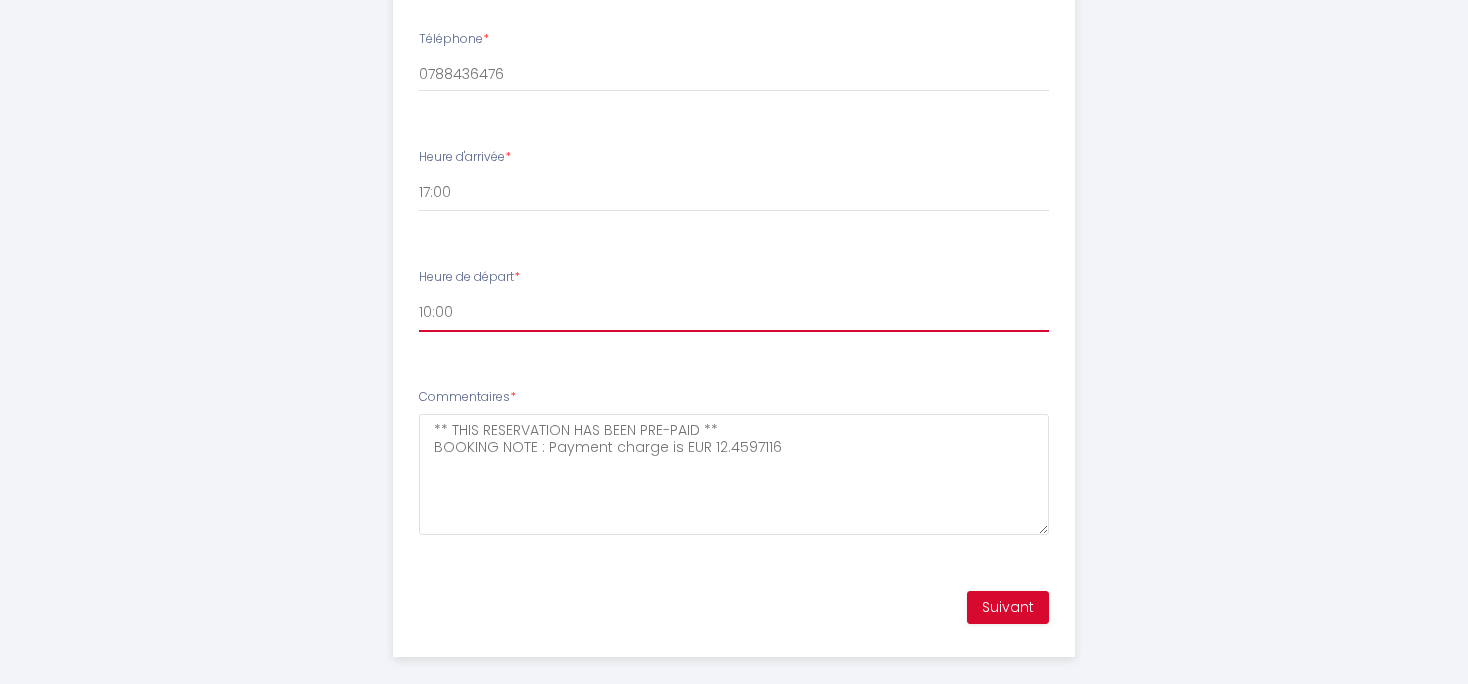 scroll, scrollTop: 1015, scrollLeft: 0, axis: vertical 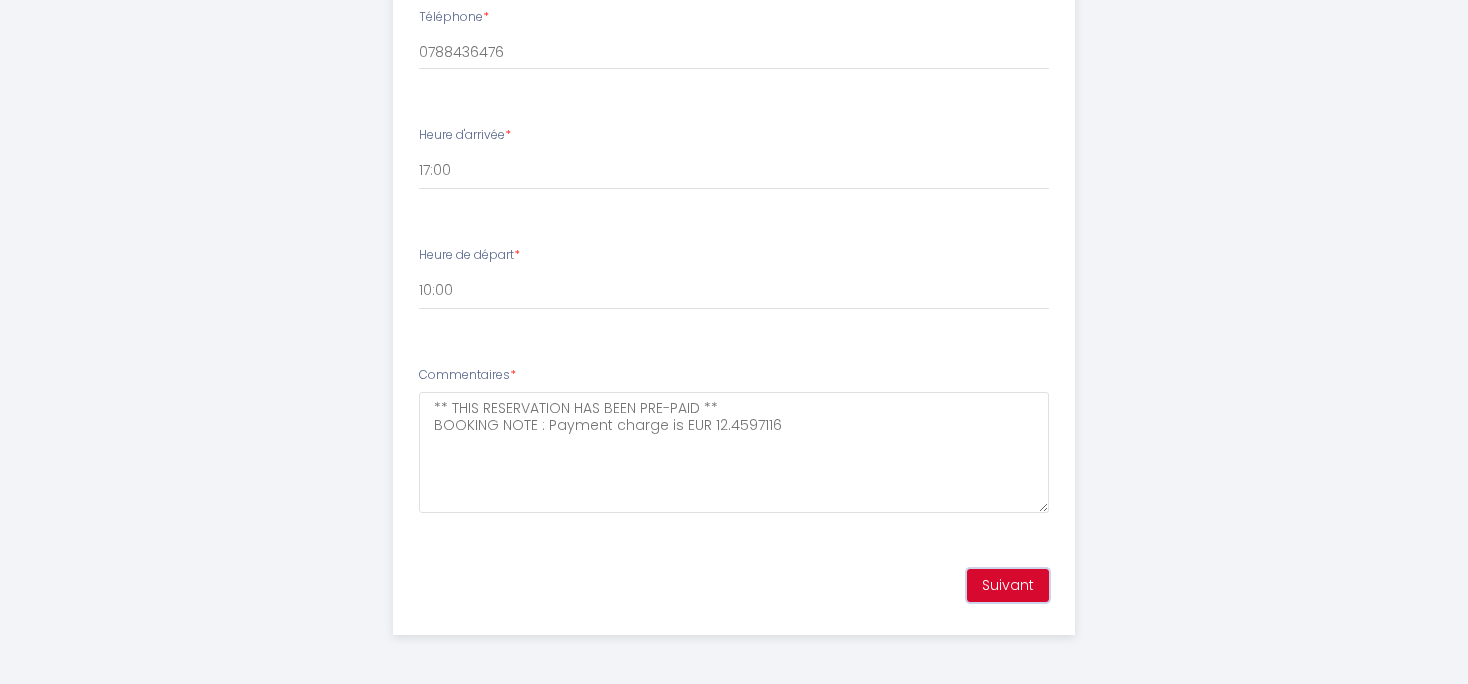 click on "Suivant" at bounding box center (1008, 586) 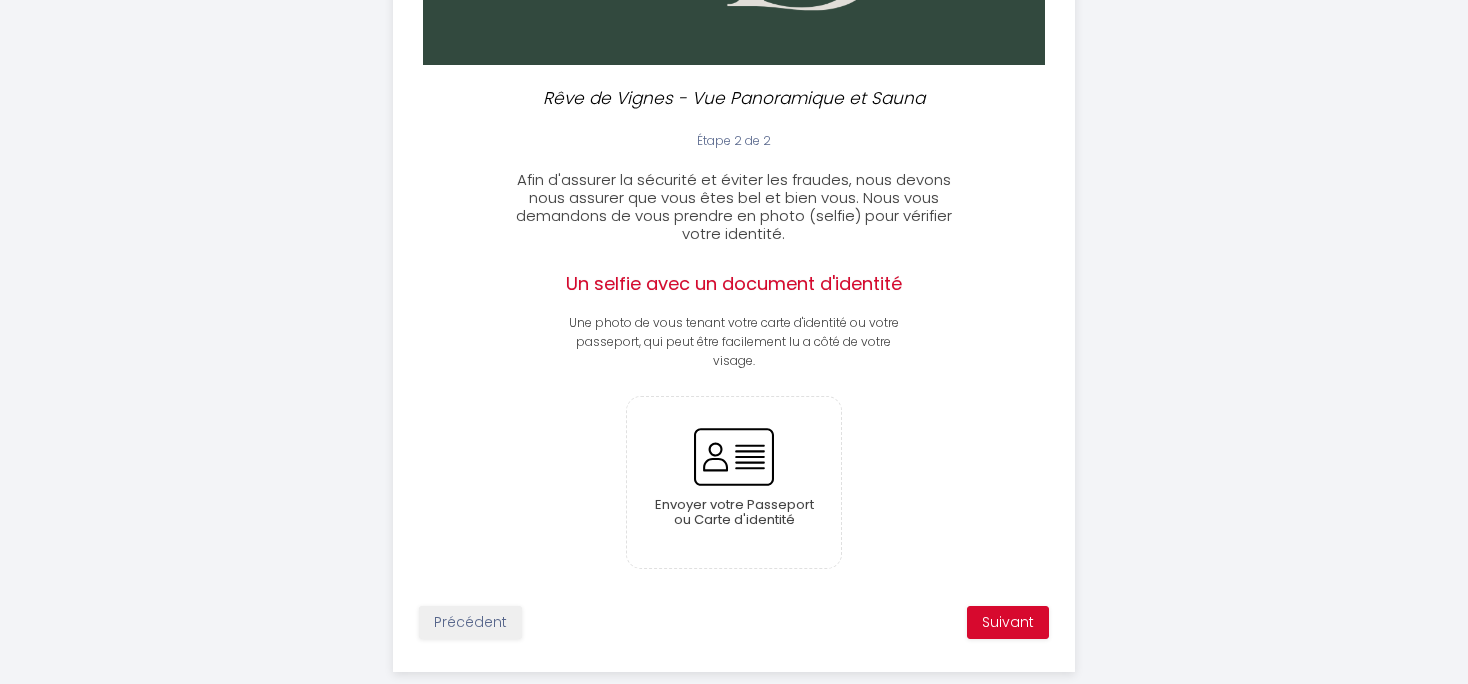 scroll, scrollTop: 468, scrollLeft: 0, axis: vertical 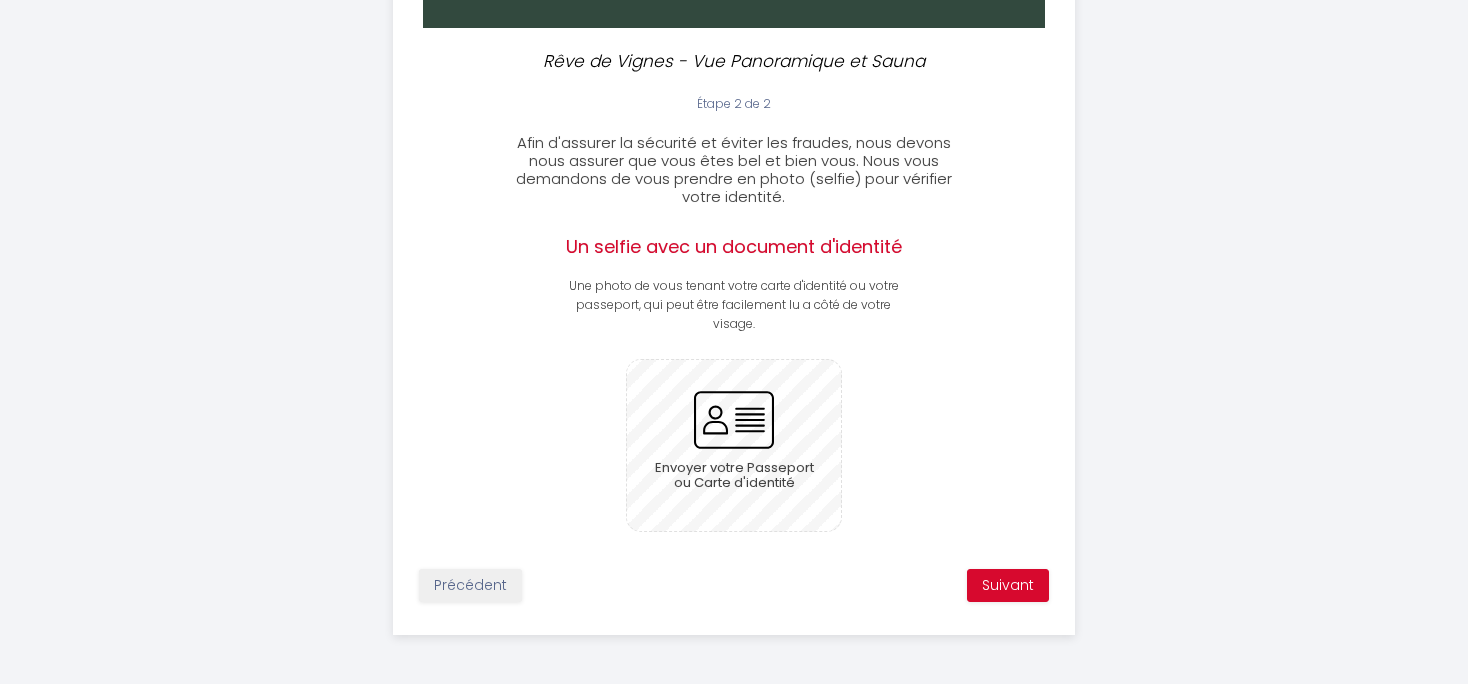 click at bounding box center (734, 445) 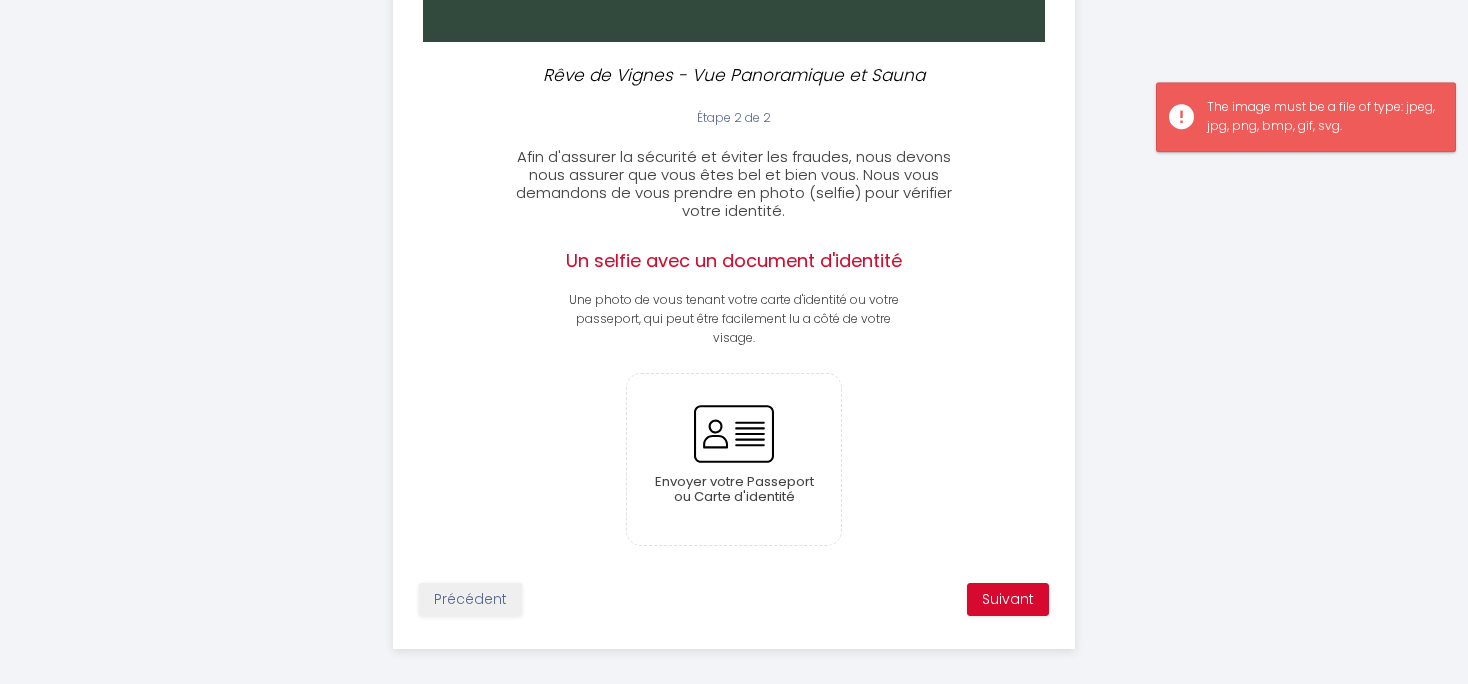 scroll, scrollTop: 468, scrollLeft: 0, axis: vertical 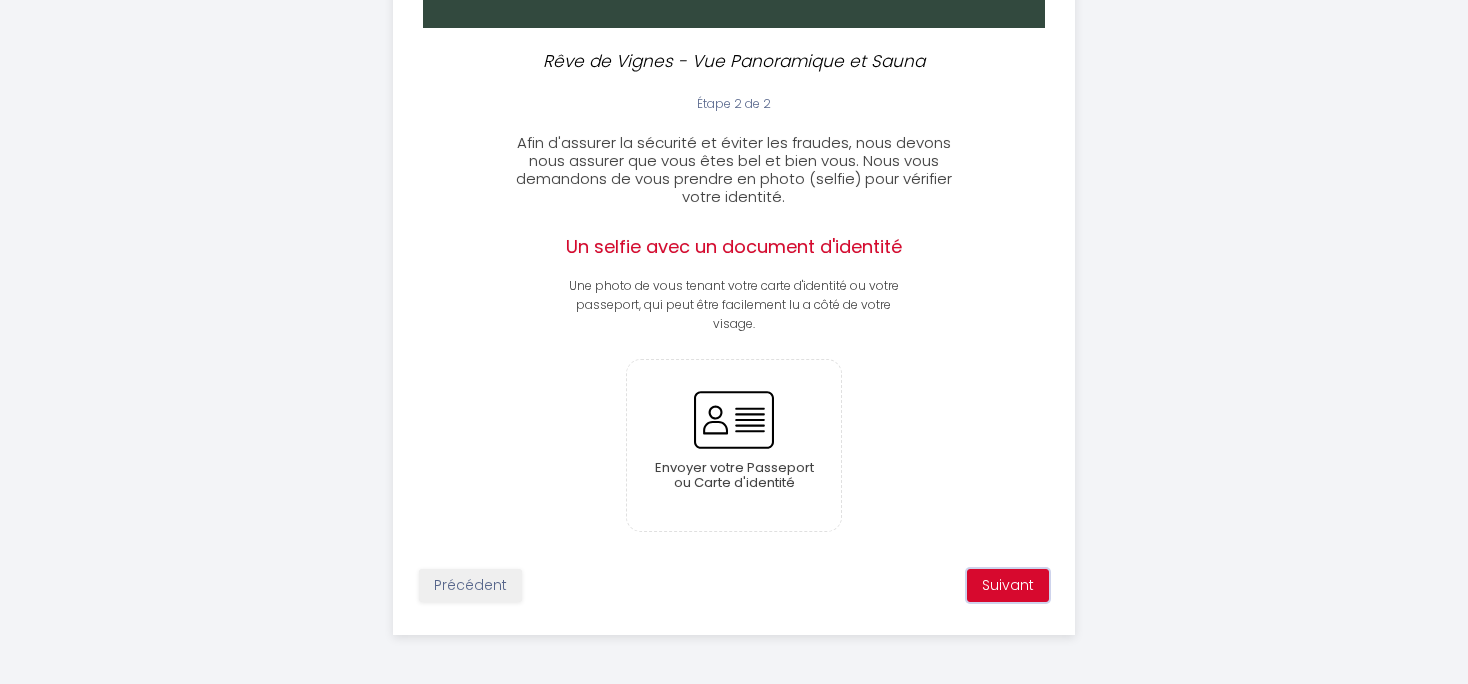 click on "Suivant" at bounding box center (1008, 586) 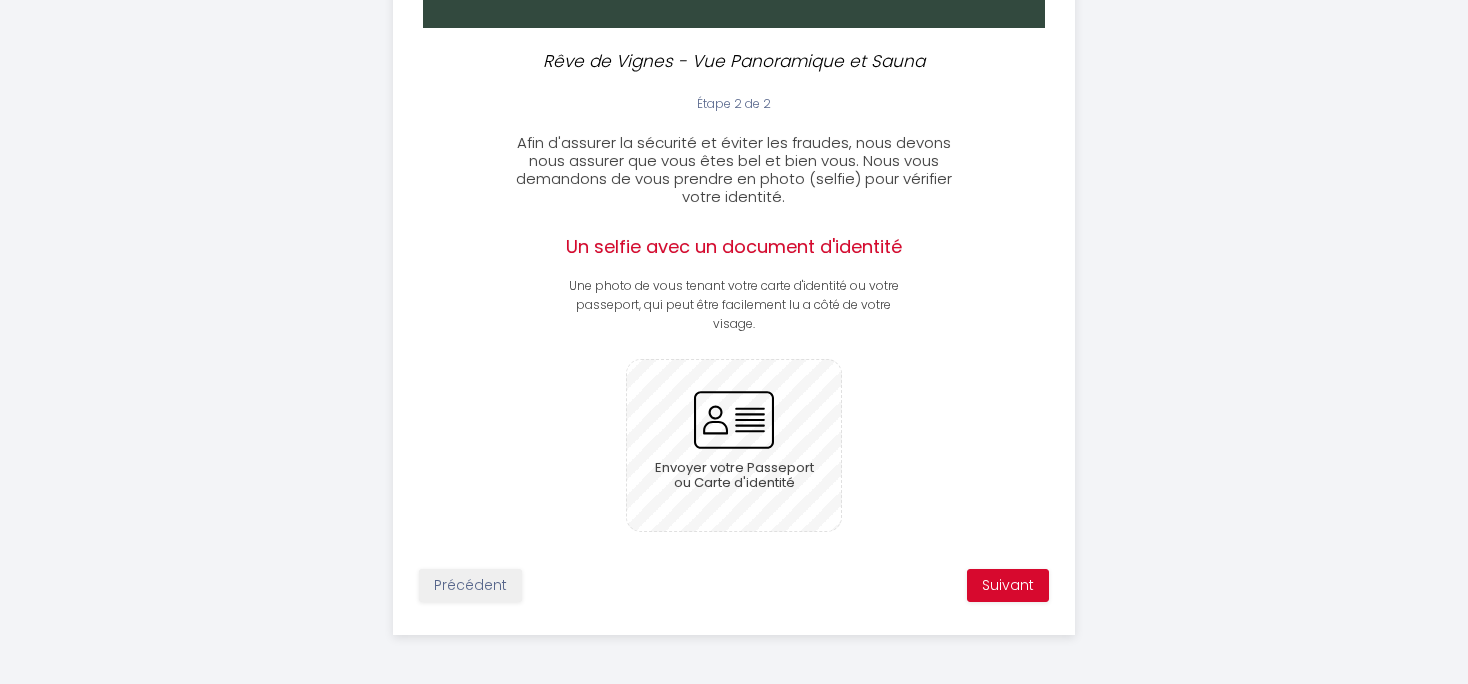 click at bounding box center (734, 445) 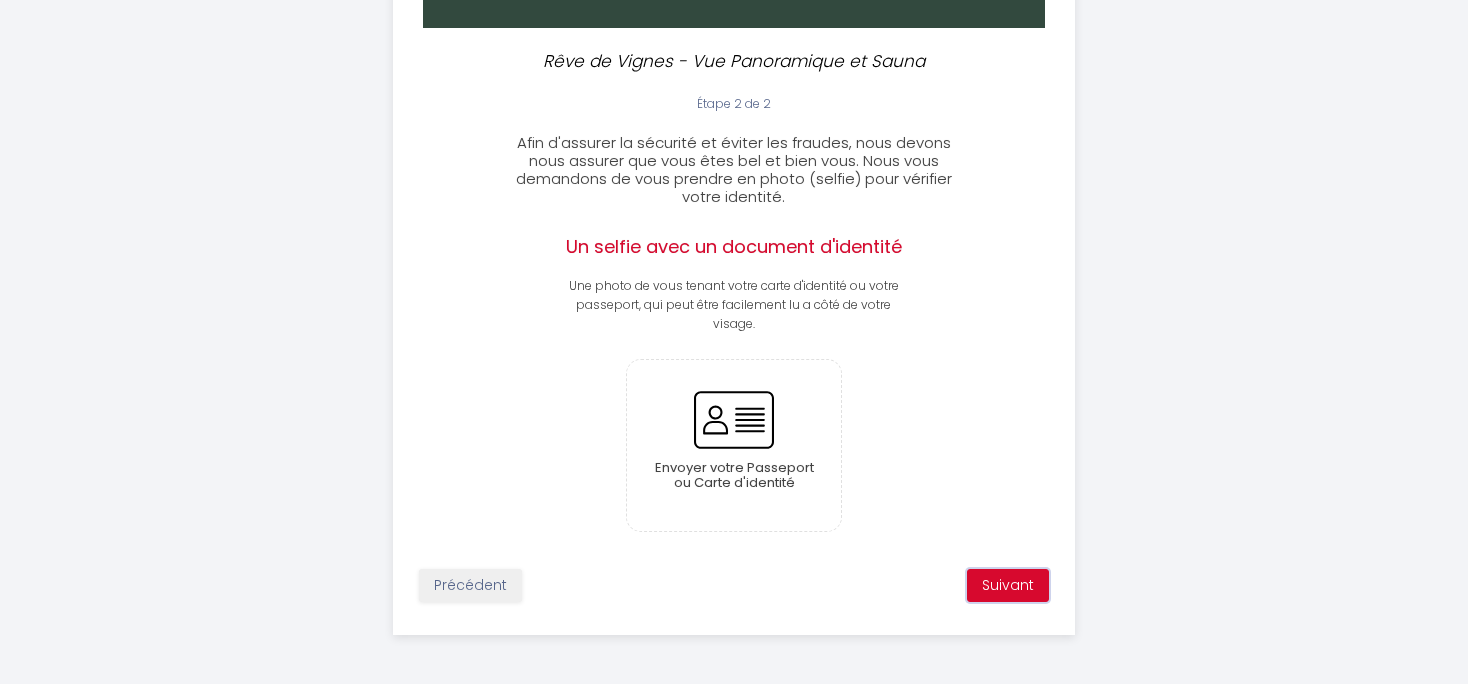 click on "Suivant" at bounding box center [1008, 586] 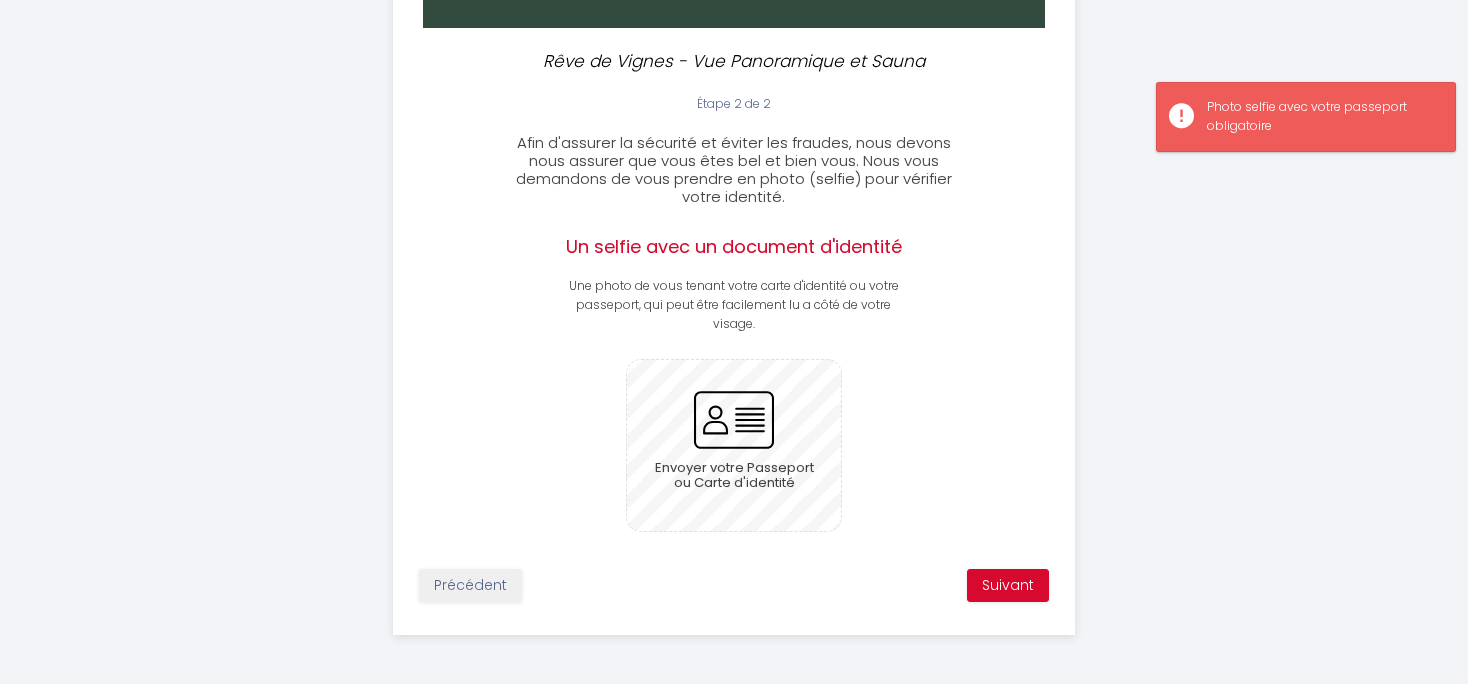 click at bounding box center (734, 445) 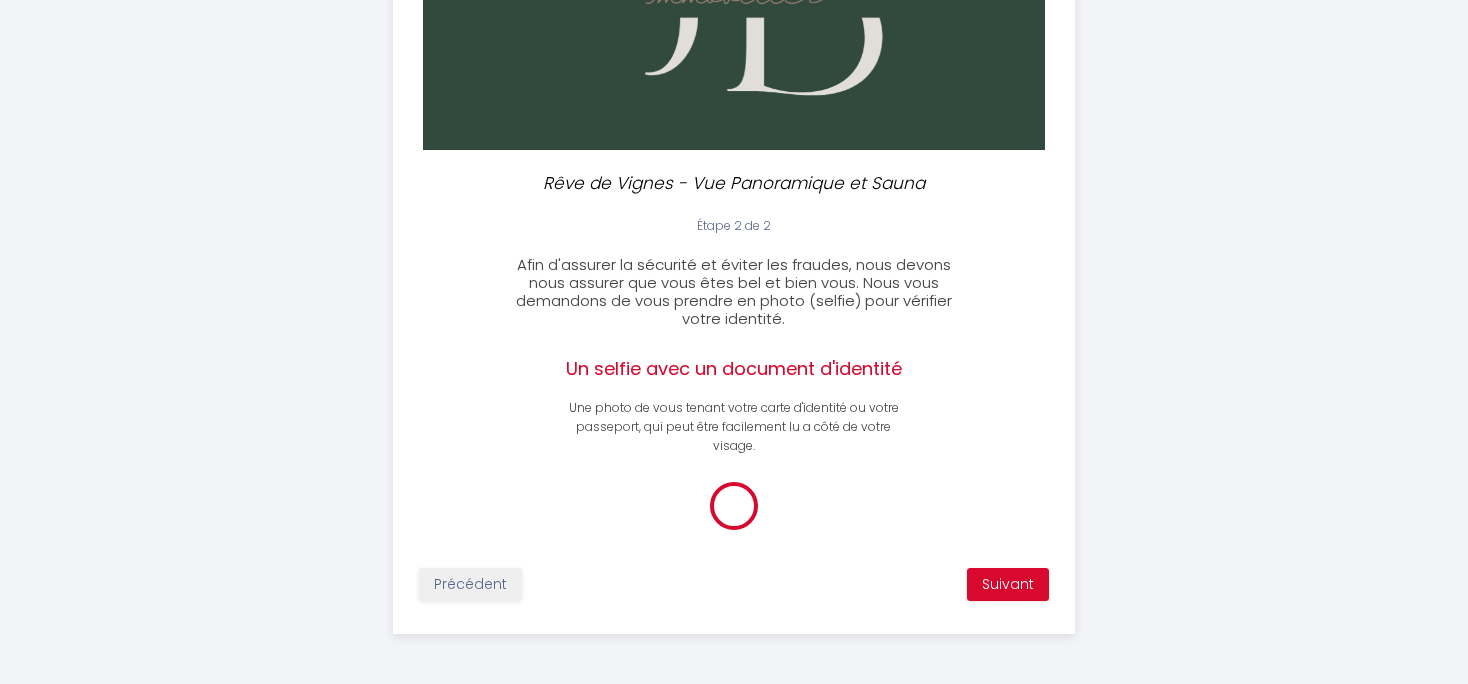scroll, scrollTop: 345, scrollLeft: 0, axis: vertical 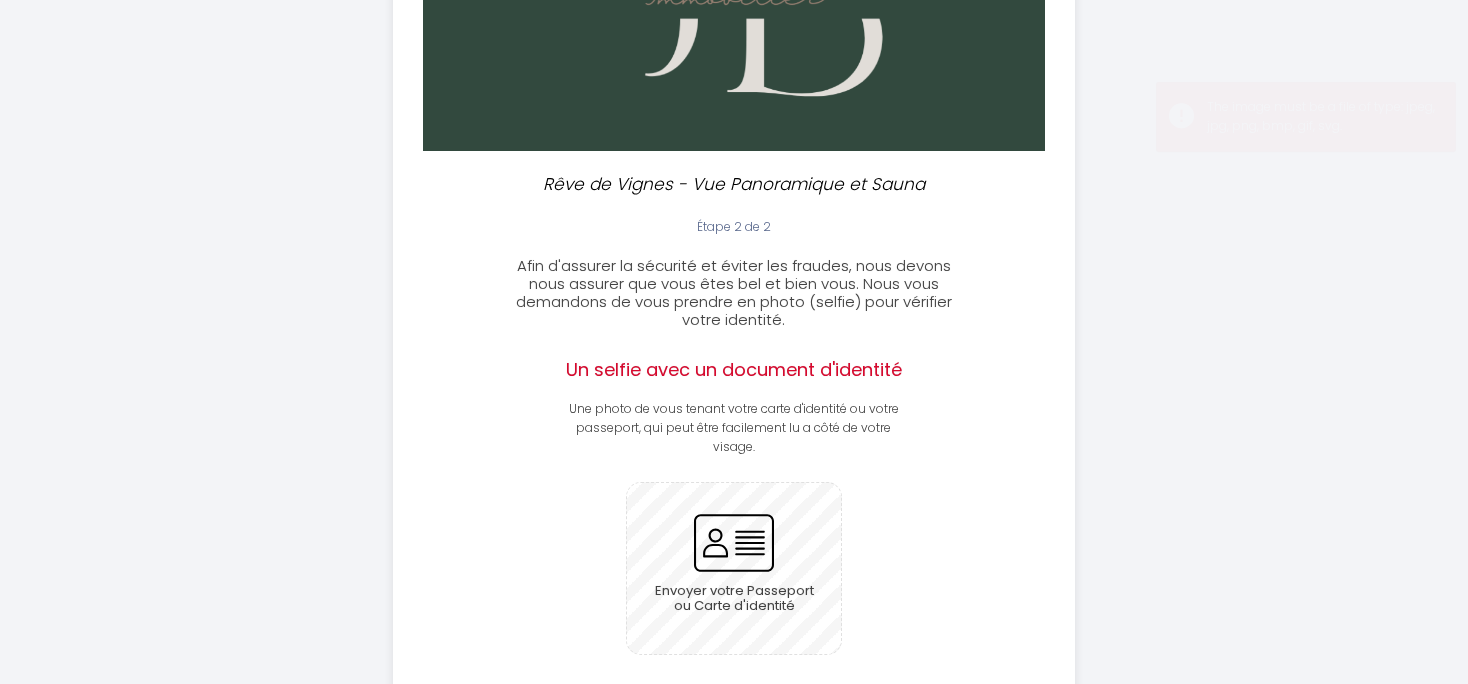 click at bounding box center [734, 568] 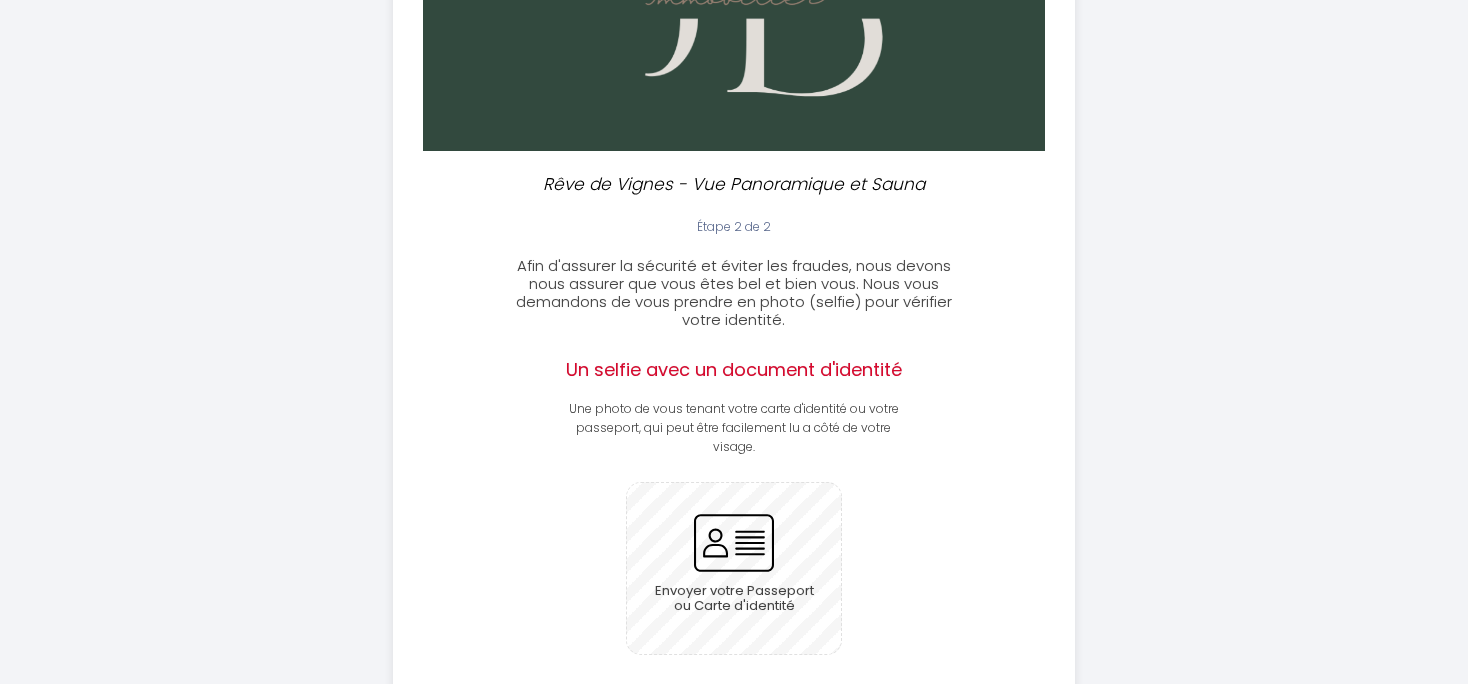click at bounding box center (734, 568) 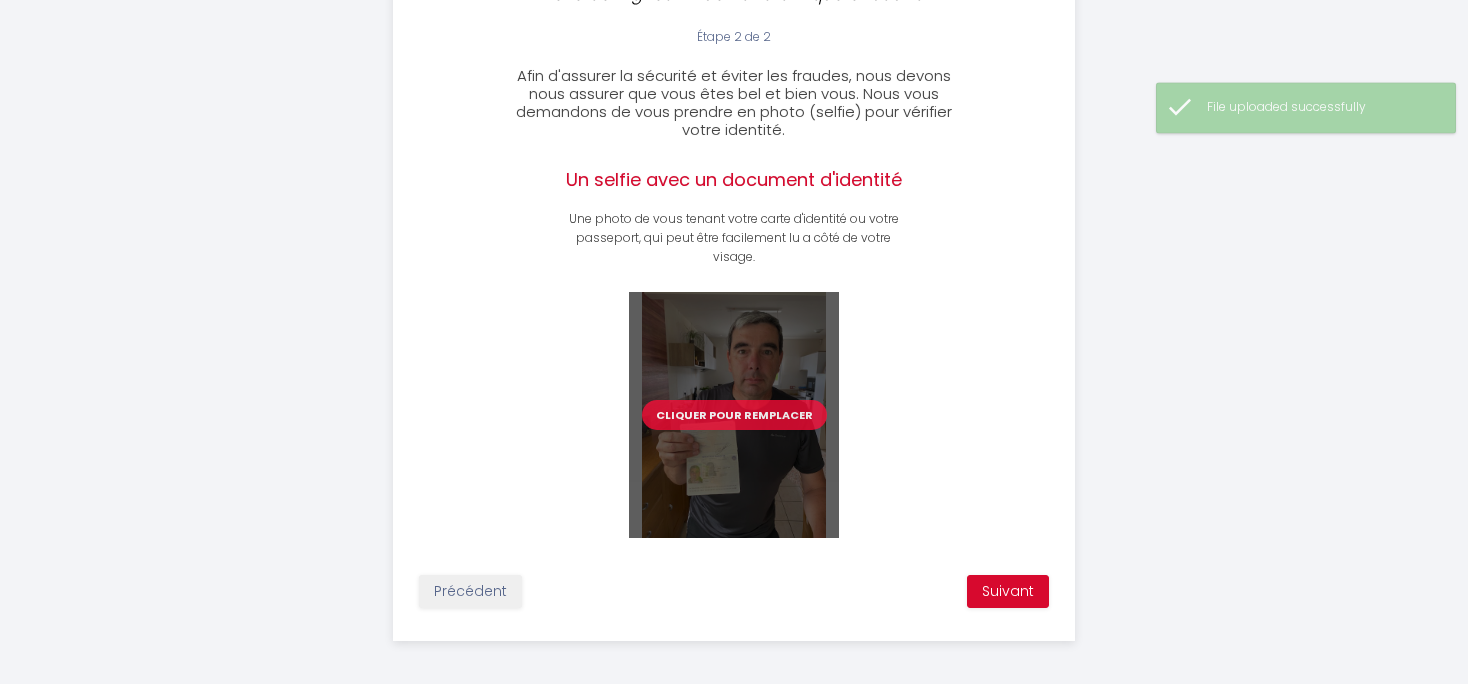 scroll, scrollTop: 541, scrollLeft: 0, axis: vertical 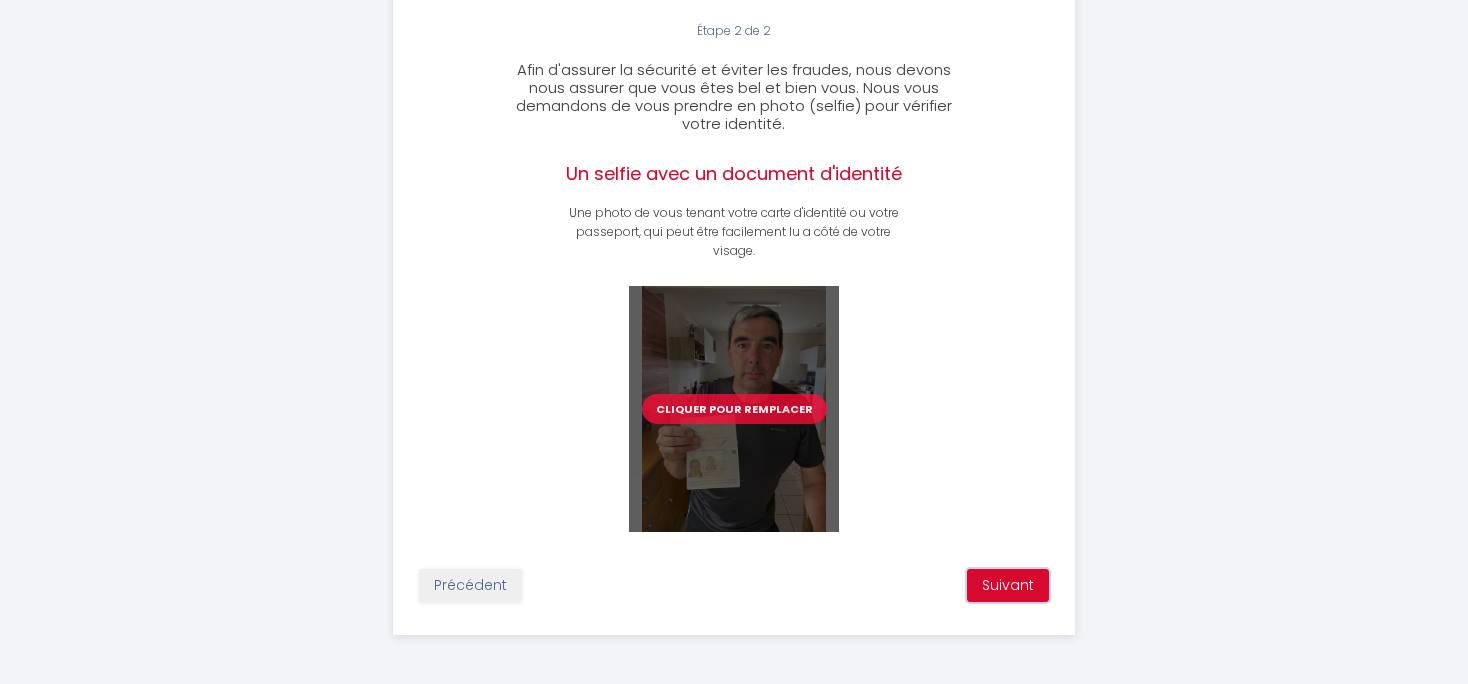 click on "Suivant" at bounding box center [1008, 586] 